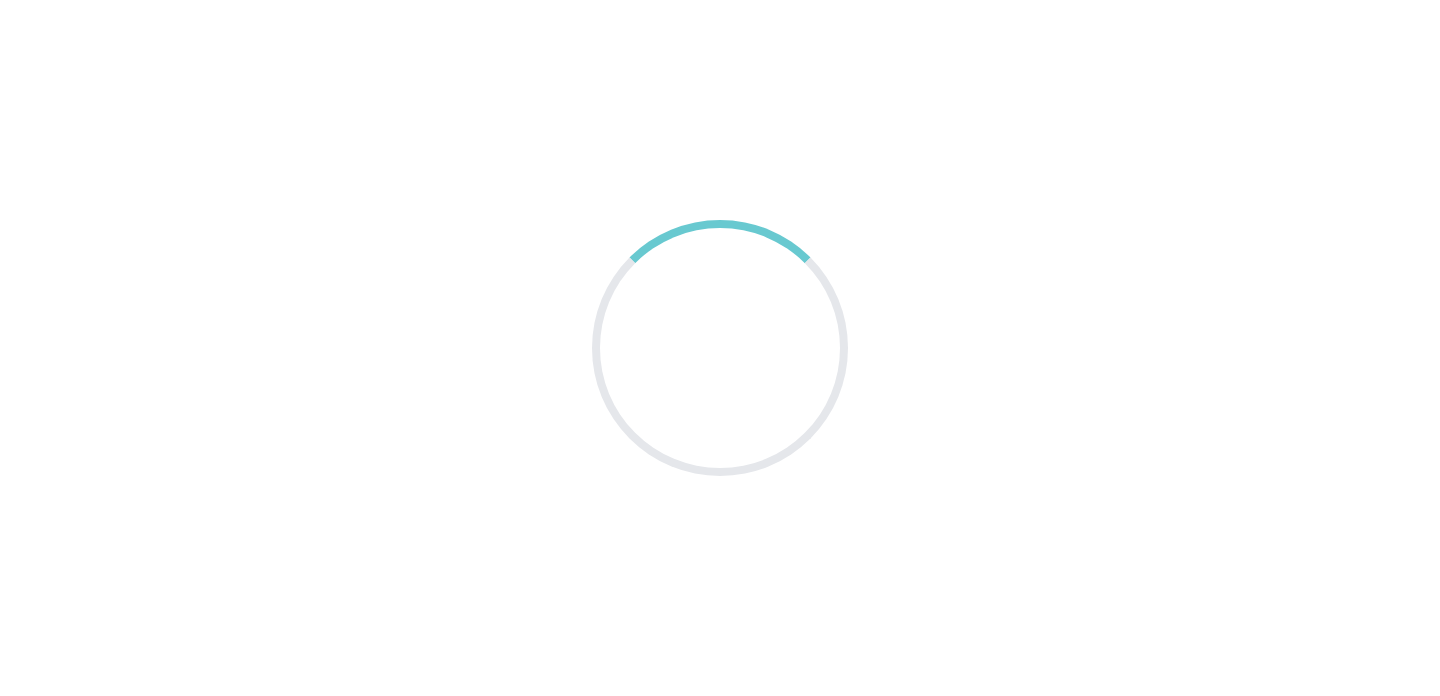 scroll, scrollTop: 0, scrollLeft: 0, axis: both 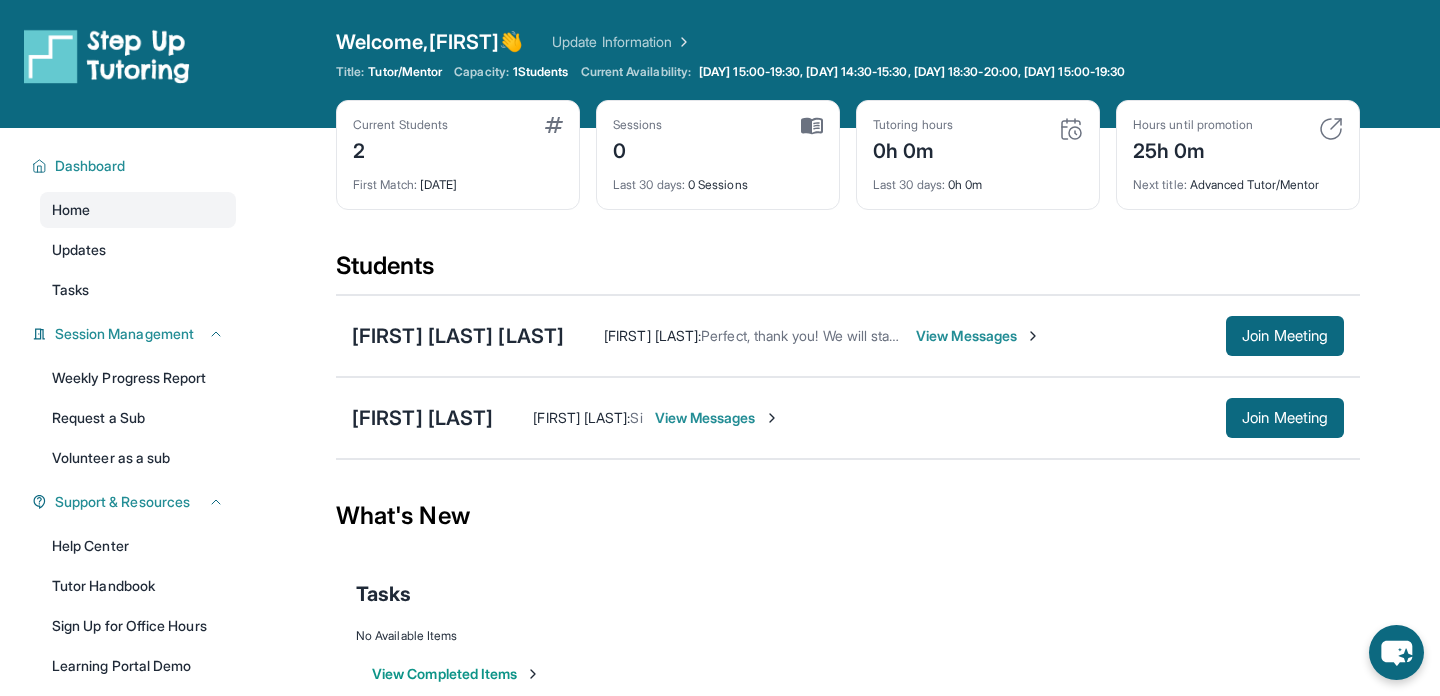 click on "Update Information" at bounding box center [622, 42] 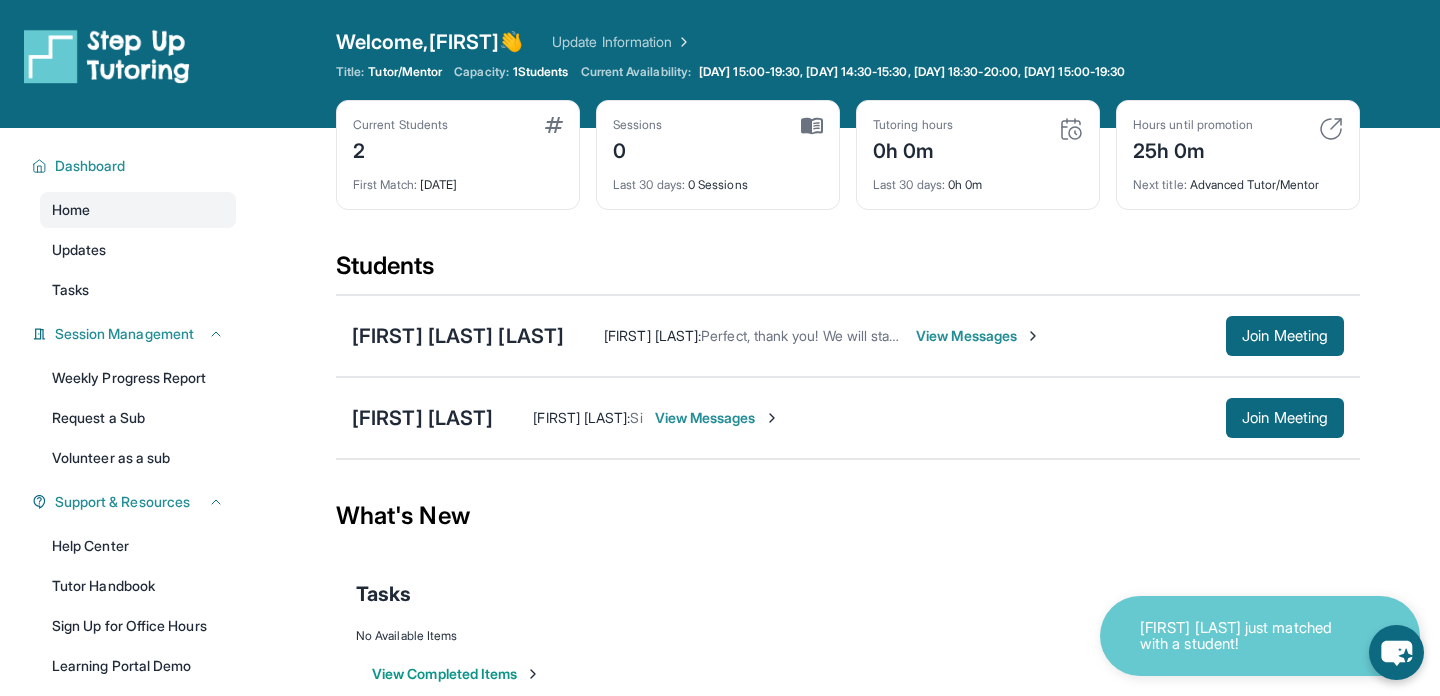 click on "View Messages" at bounding box center (978, 336) 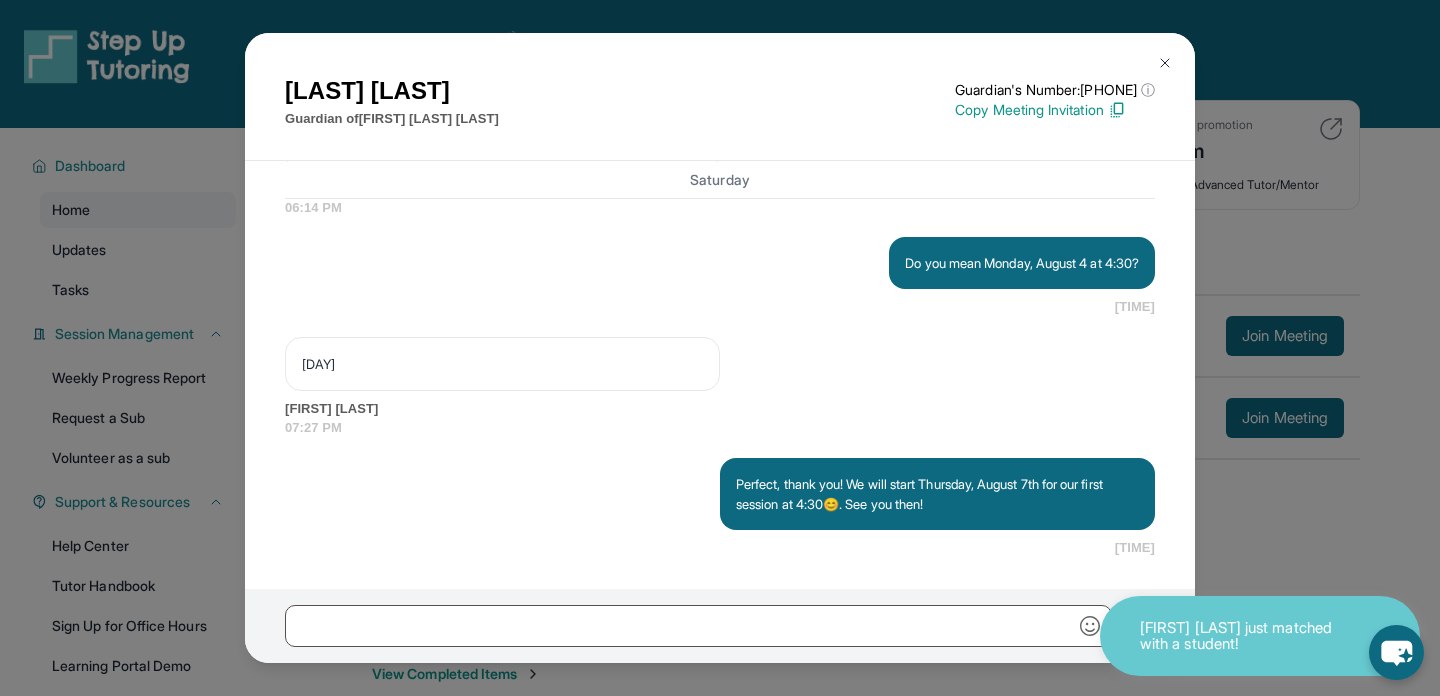 scroll, scrollTop: 2250, scrollLeft: 0, axis: vertical 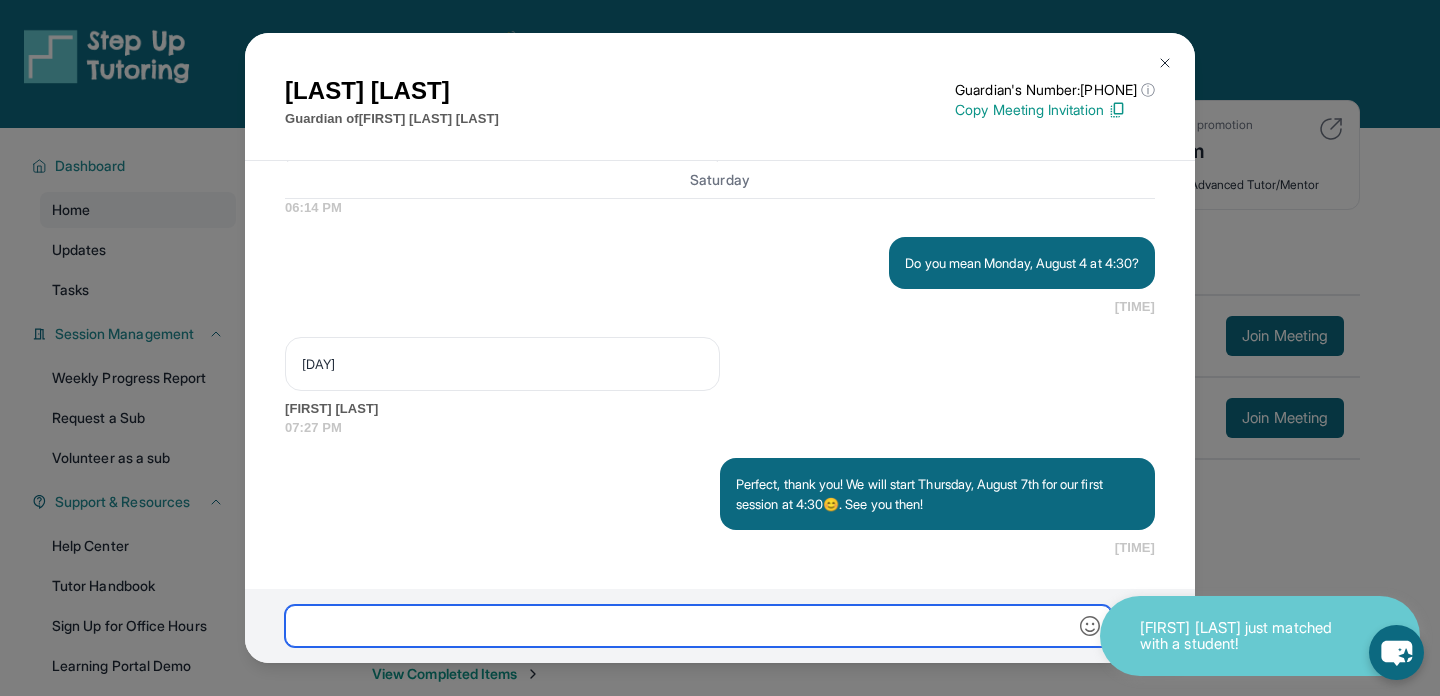 paste on "**********" 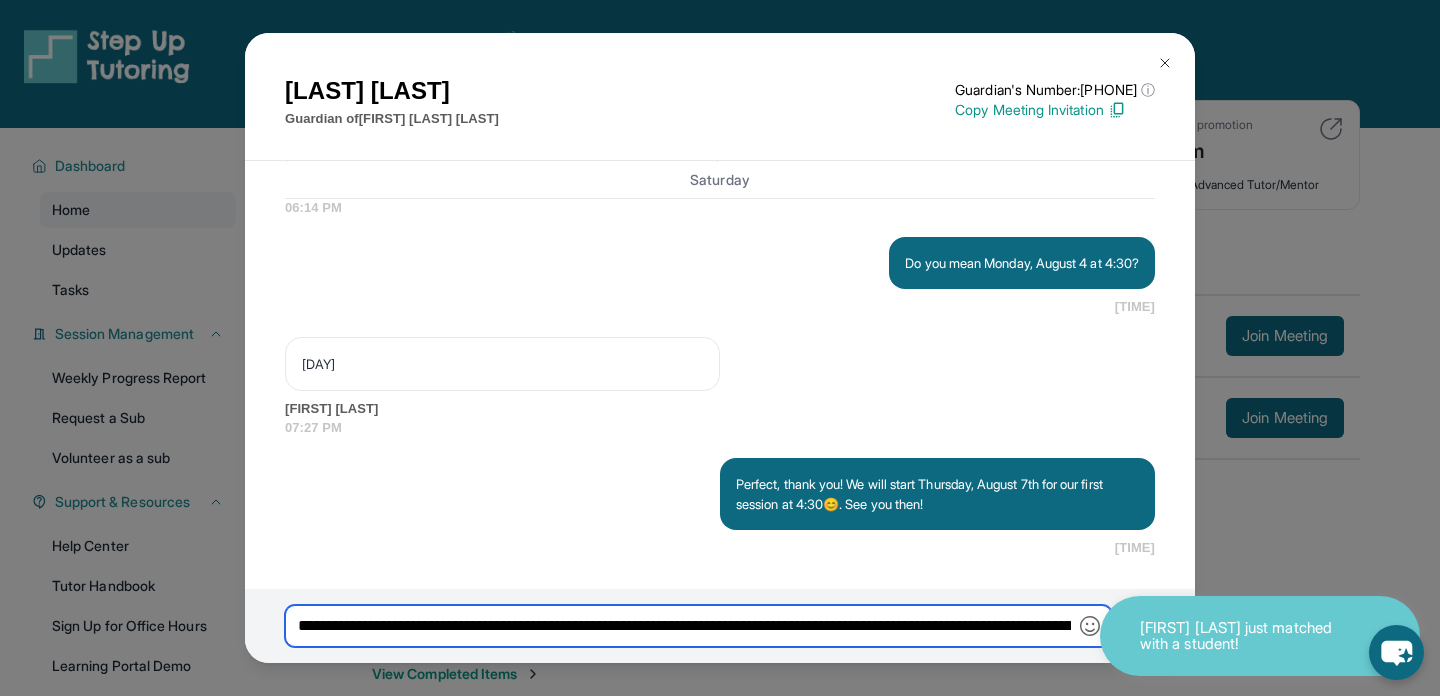 scroll, scrollTop: 0, scrollLeft: 1330, axis: horizontal 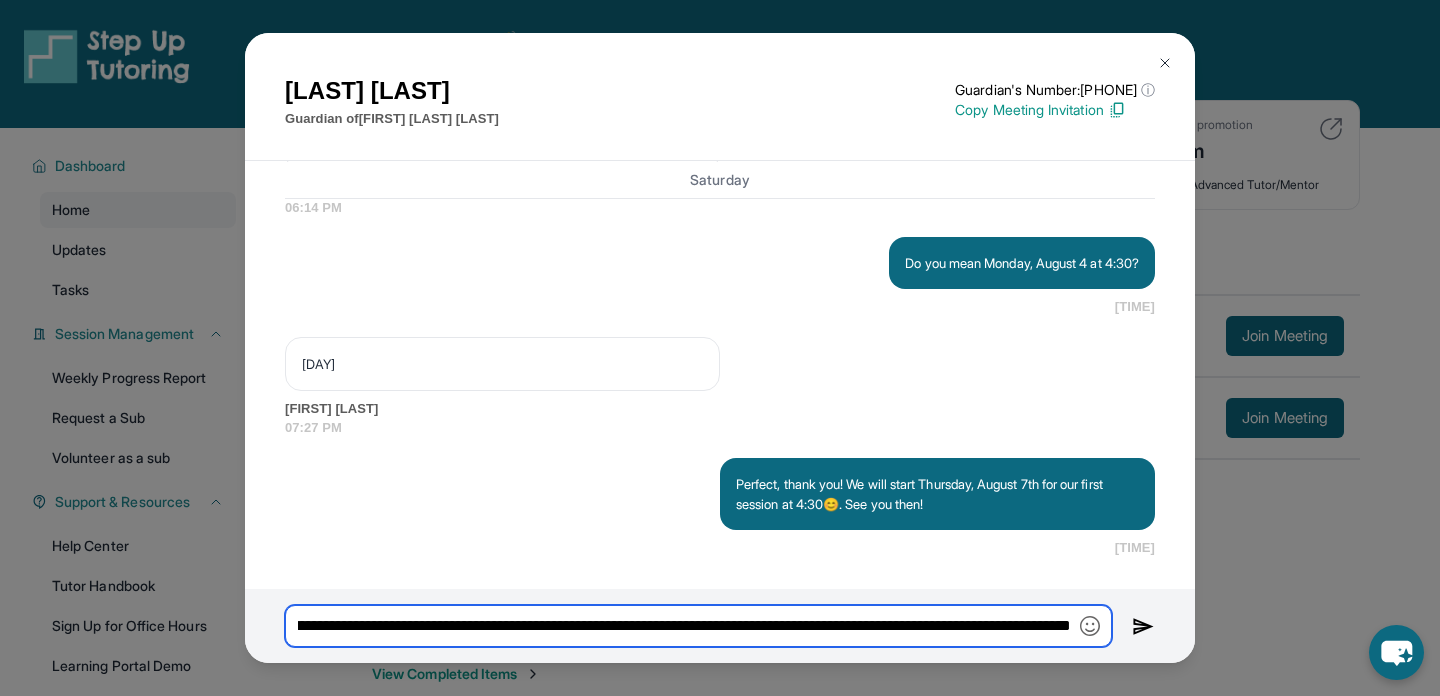 type on "**********" 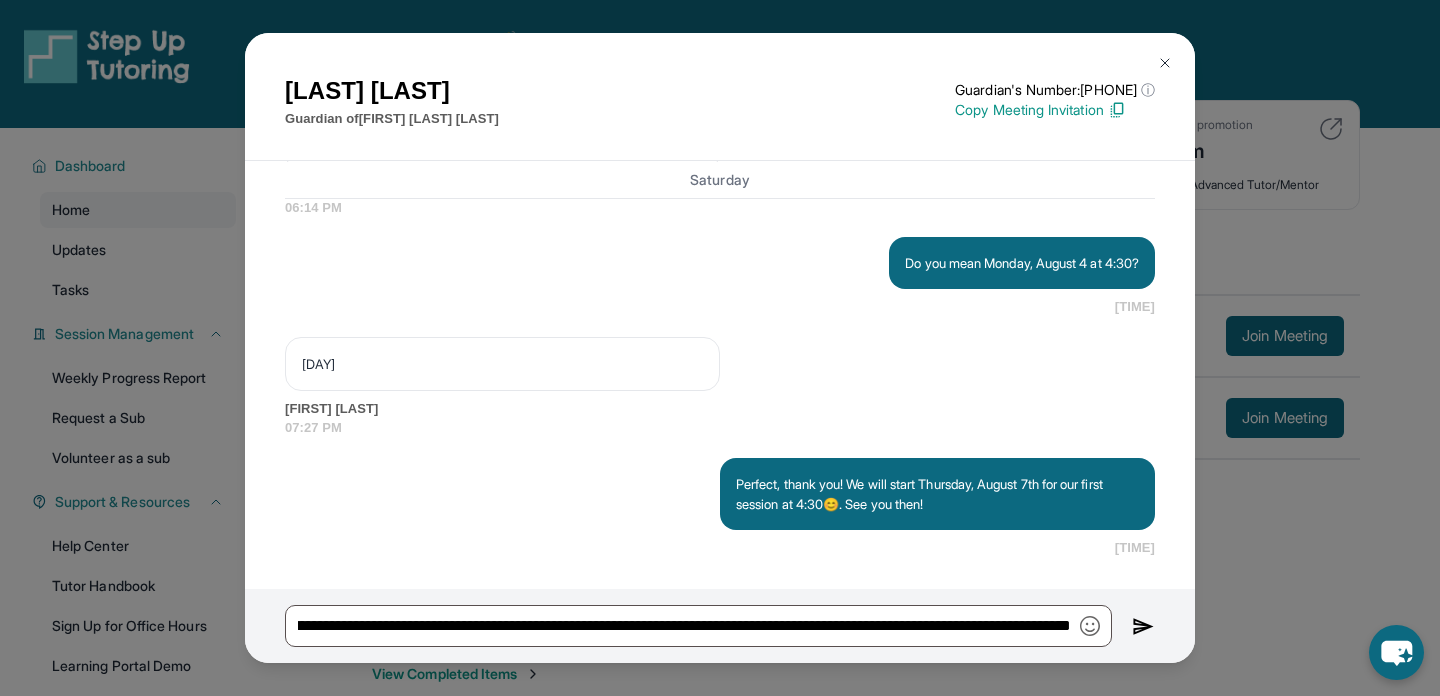 click at bounding box center [1143, 627] 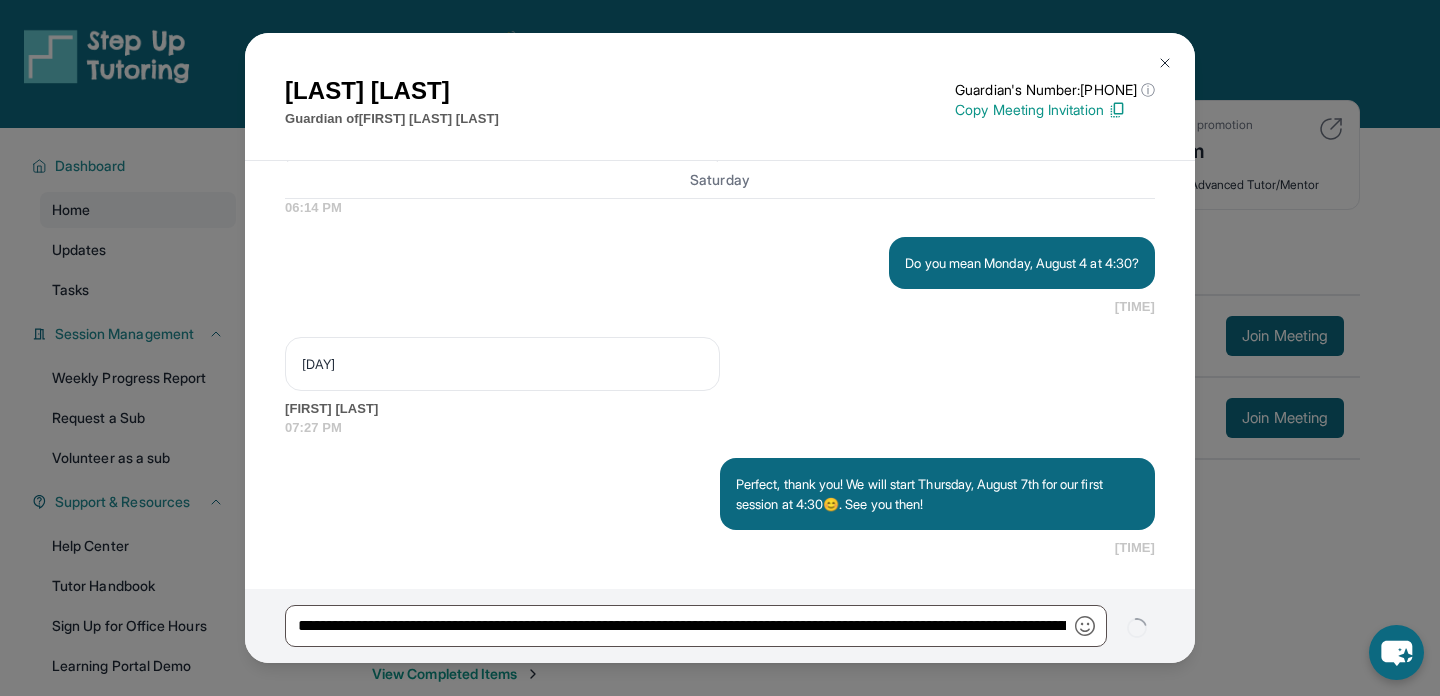 type 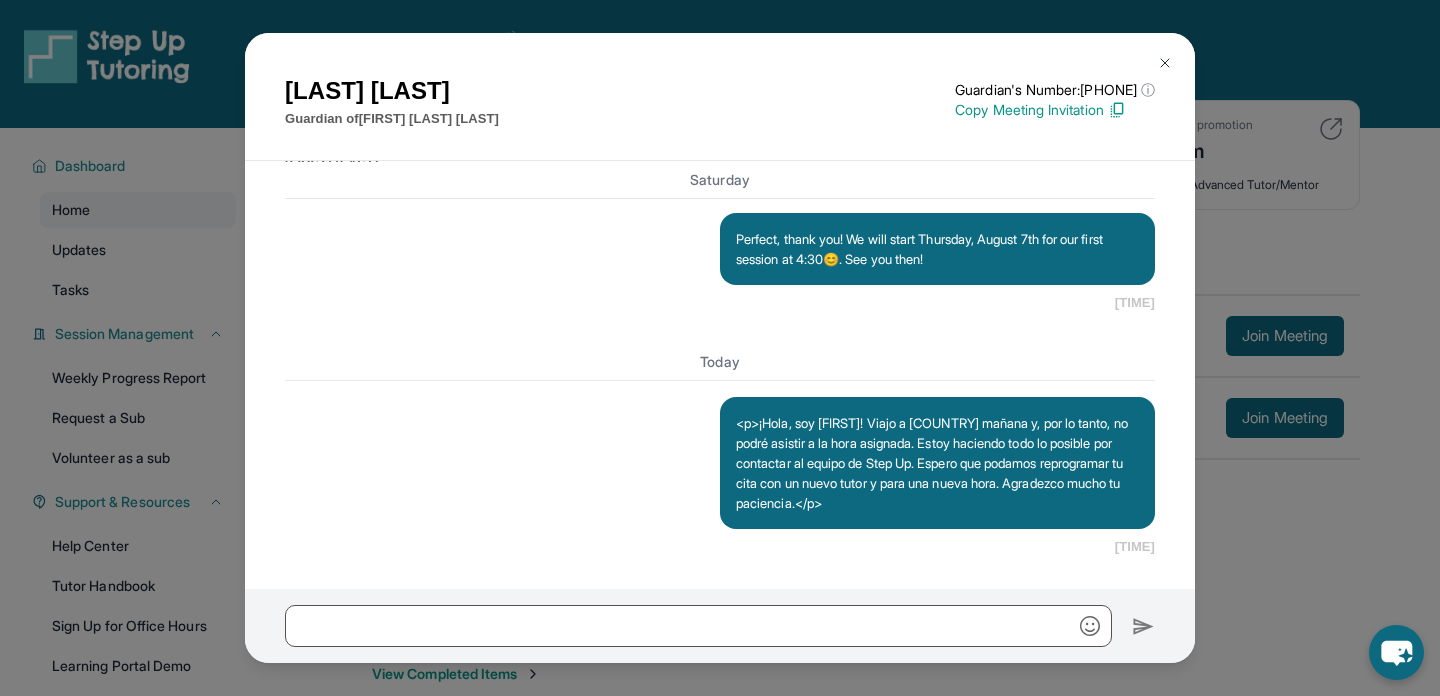 scroll, scrollTop: 2495, scrollLeft: 0, axis: vertical 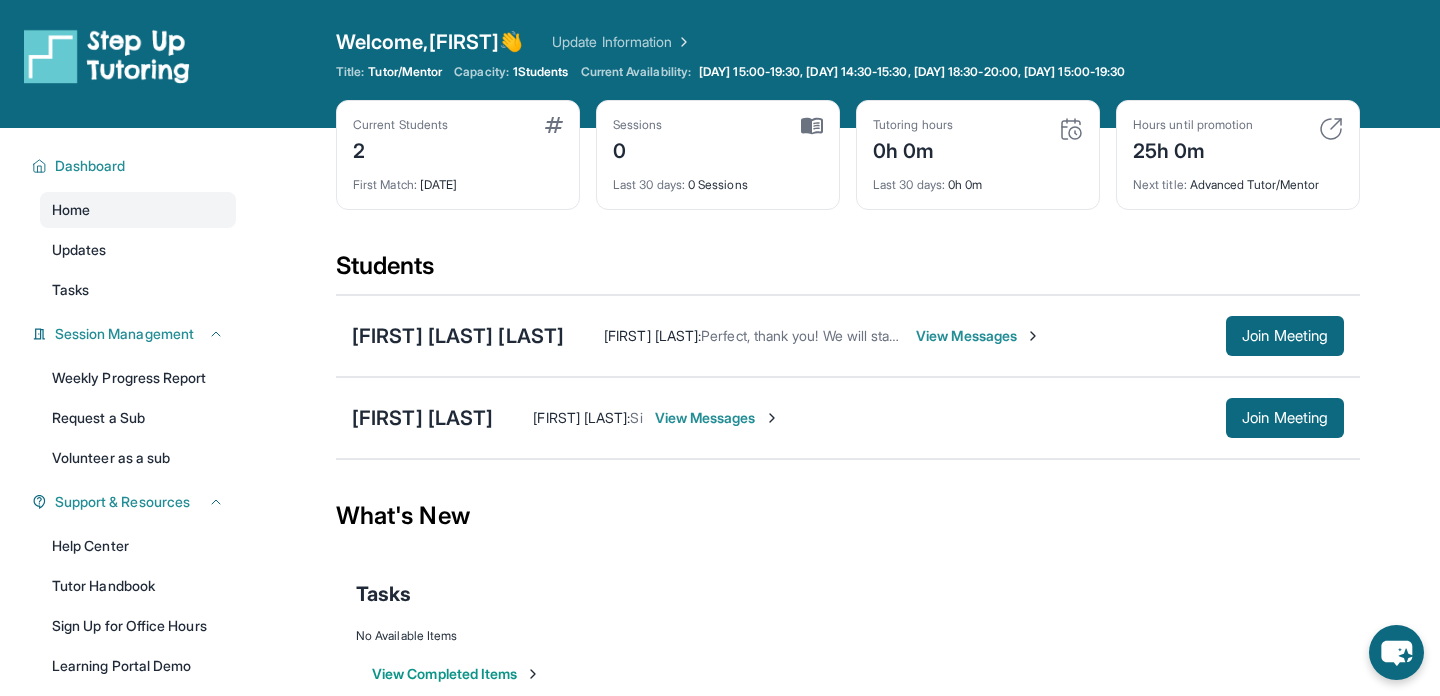 click on "View Messages" at bounding box center (717, 418) 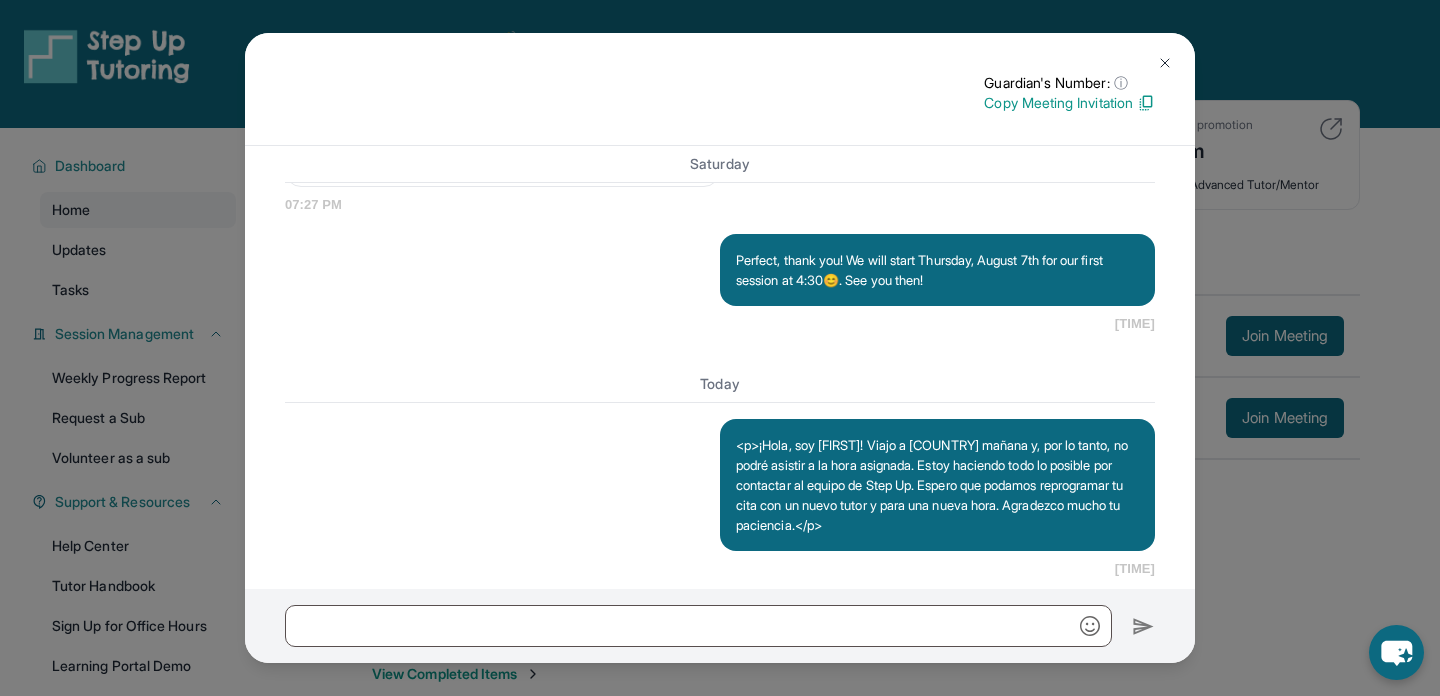 scroll, scrollTop: 2401, scrollLeft: 0, axis: vertical 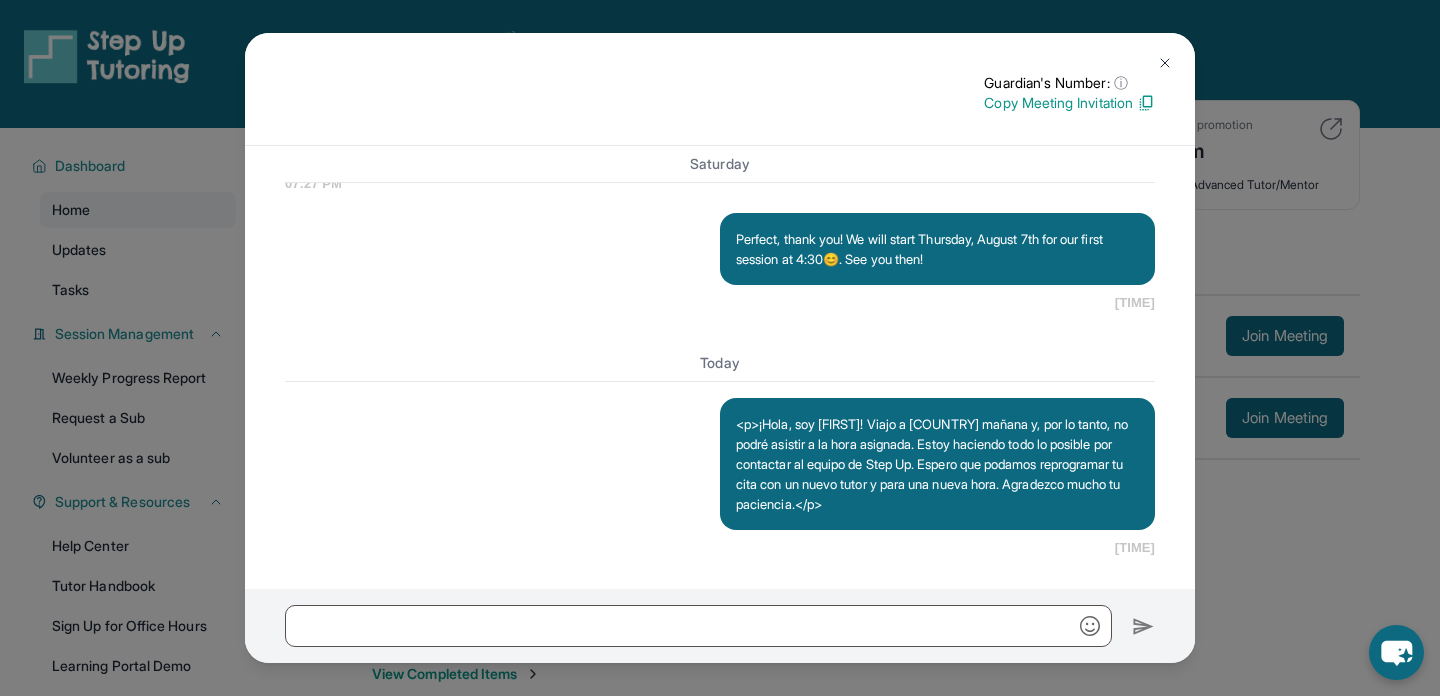 click at bounding box center [1165, 63] 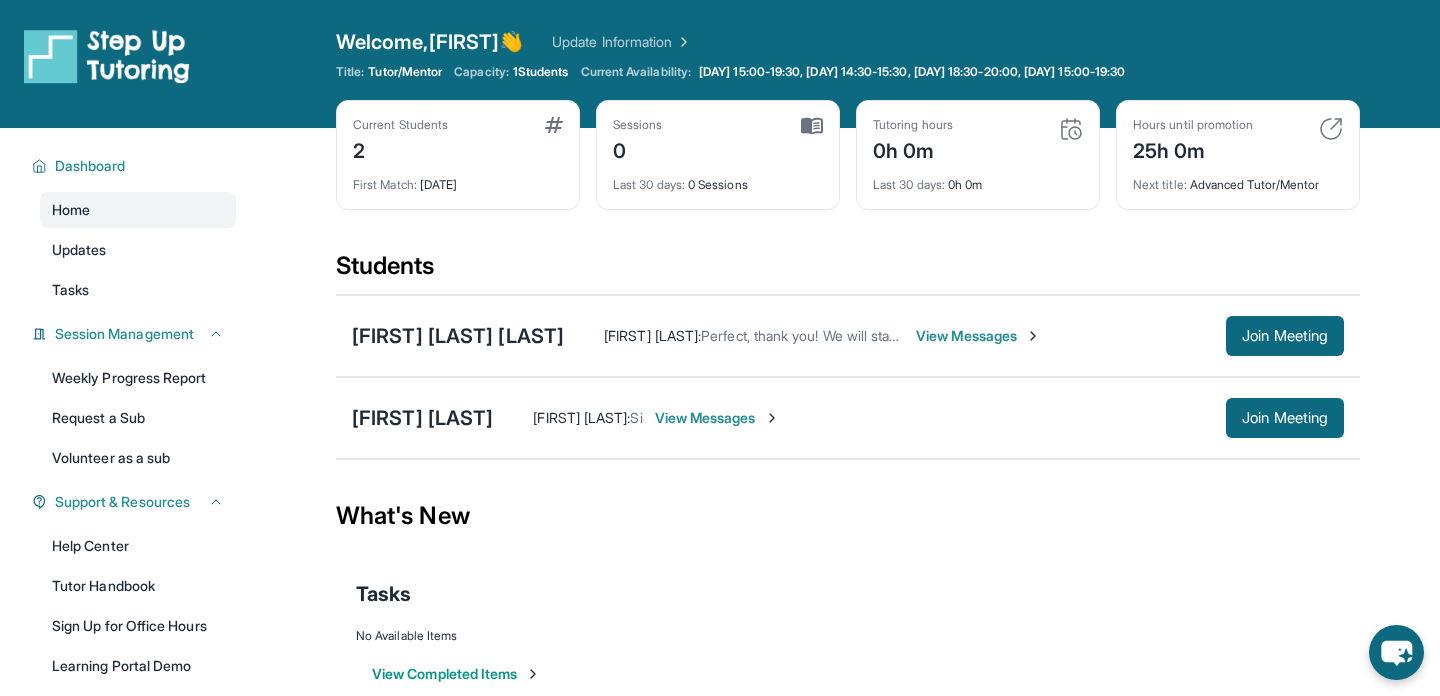 click on "View Messages" at bounding box center (717, 418) 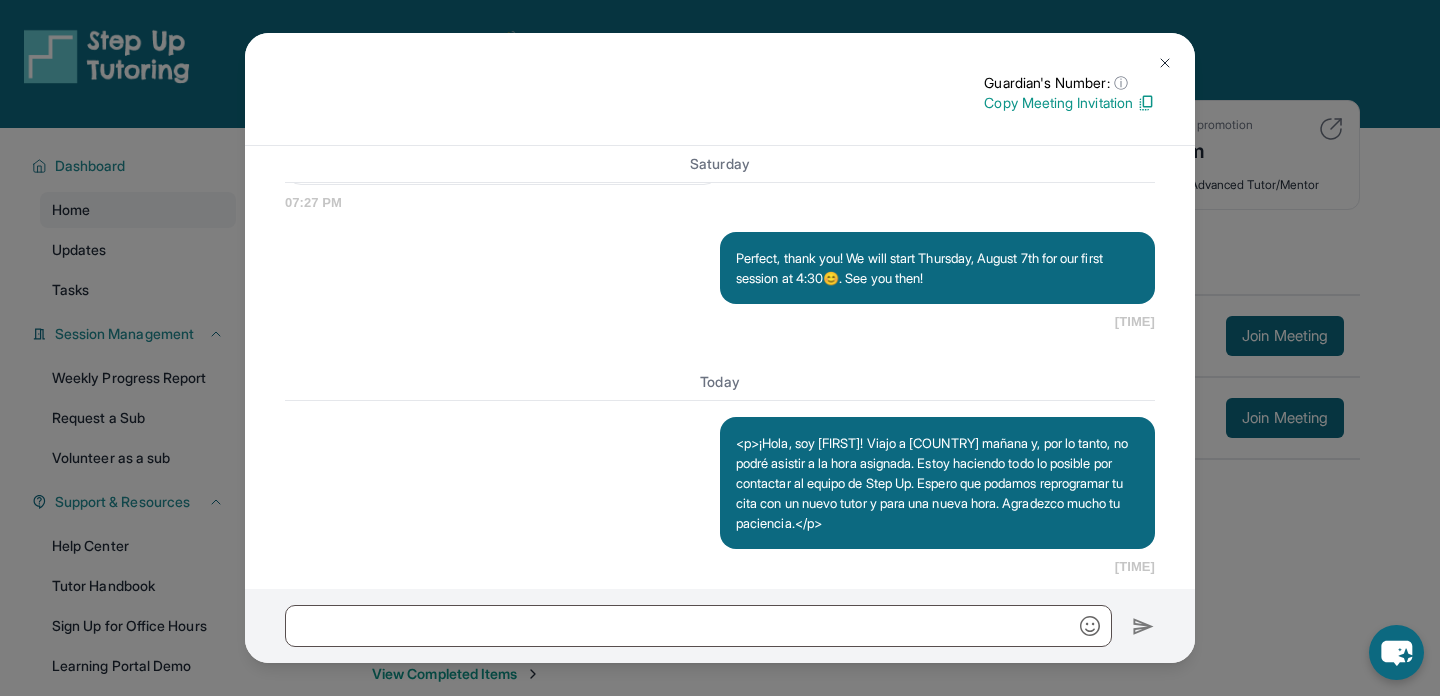 scroll, scrollTop: 2401, scrollLeft: 0, axis: vertical 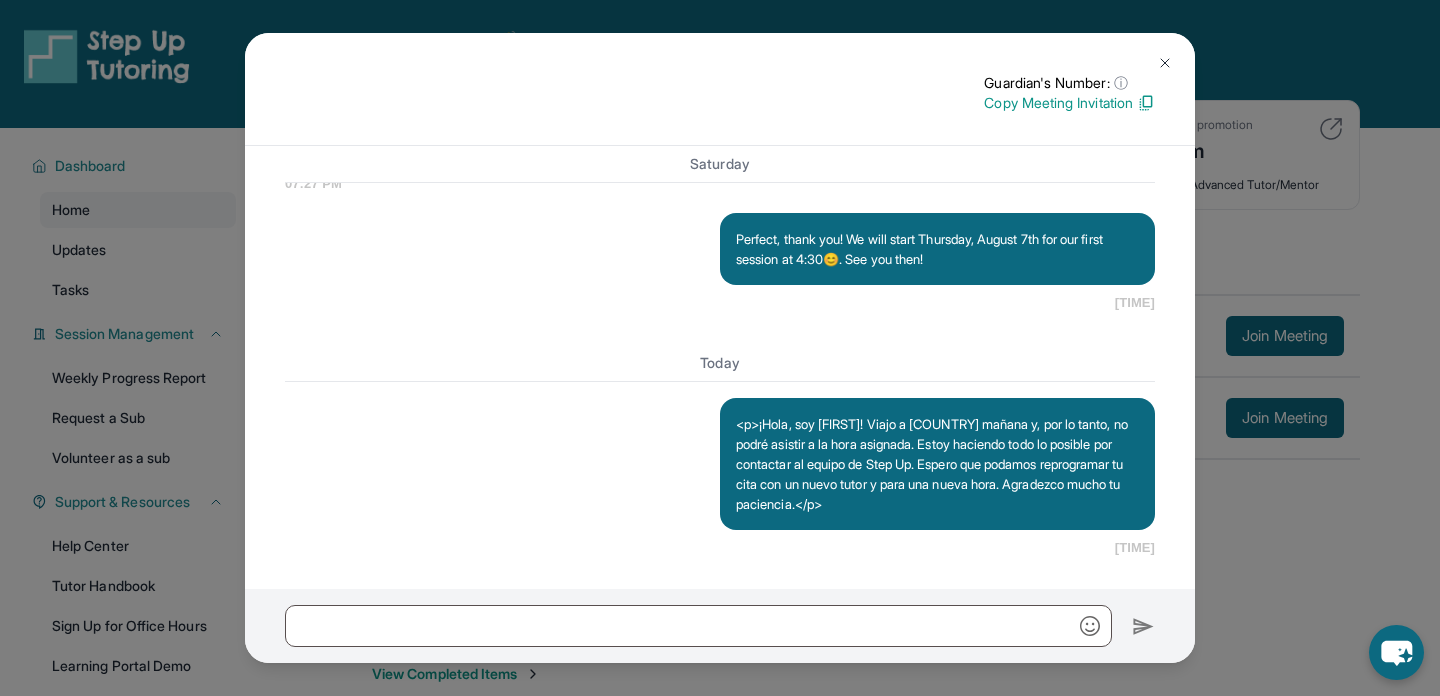 click at bounding box center [1165, 63] 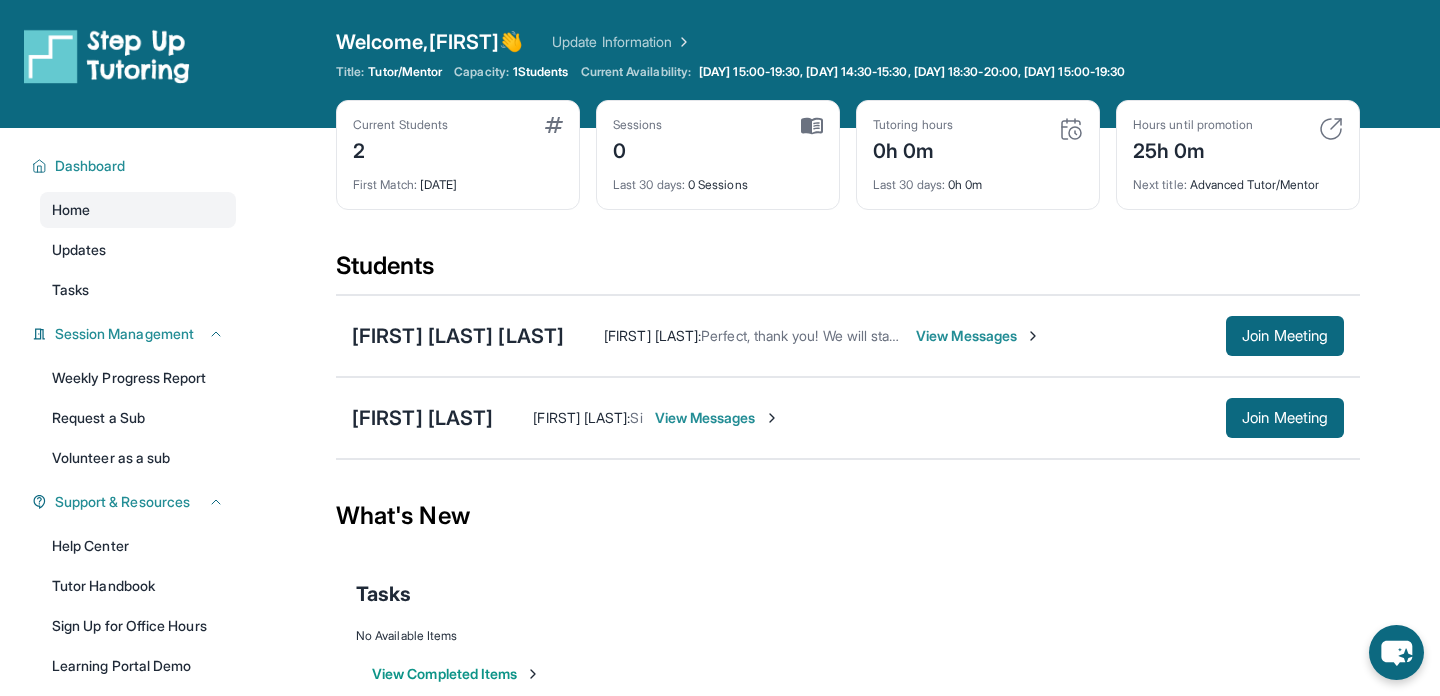 click on "View Messages" at bounding box center (978, 336) 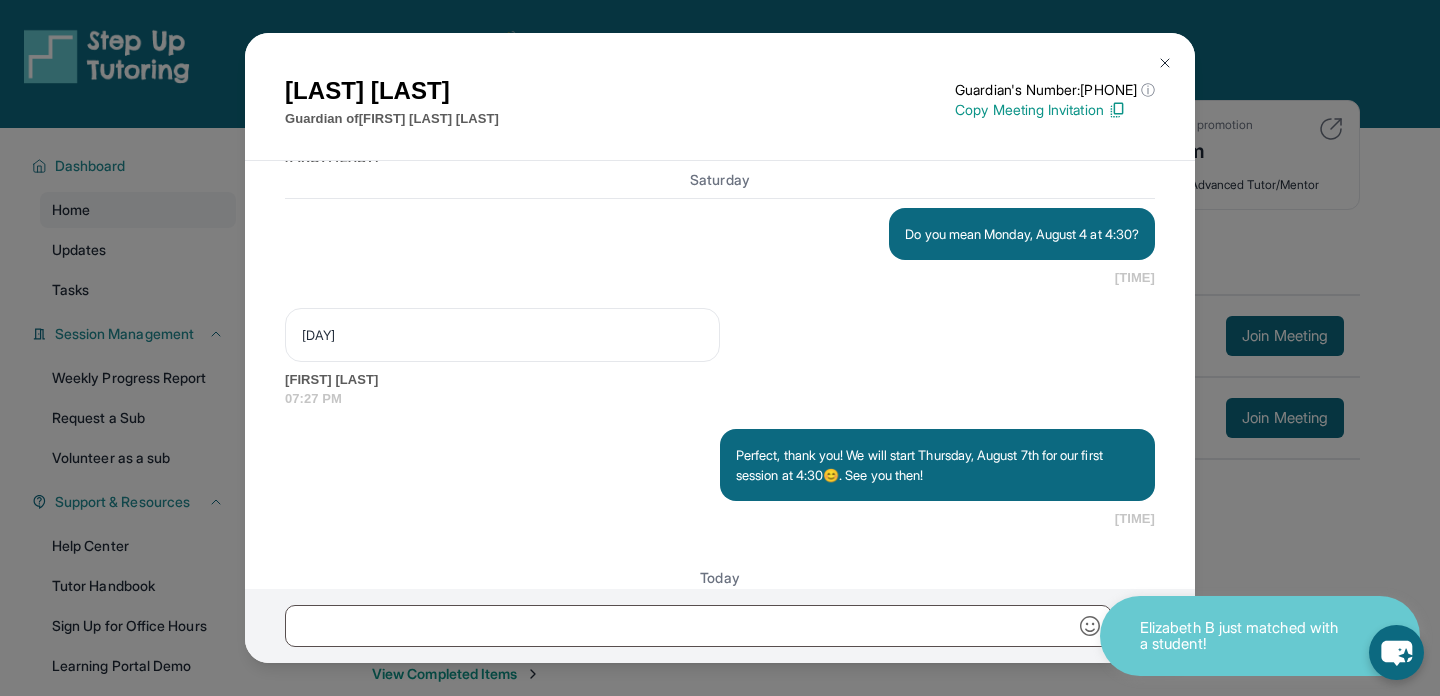 scroll, scrollTop: 2495, scrollLeft: 0, axis: vertical 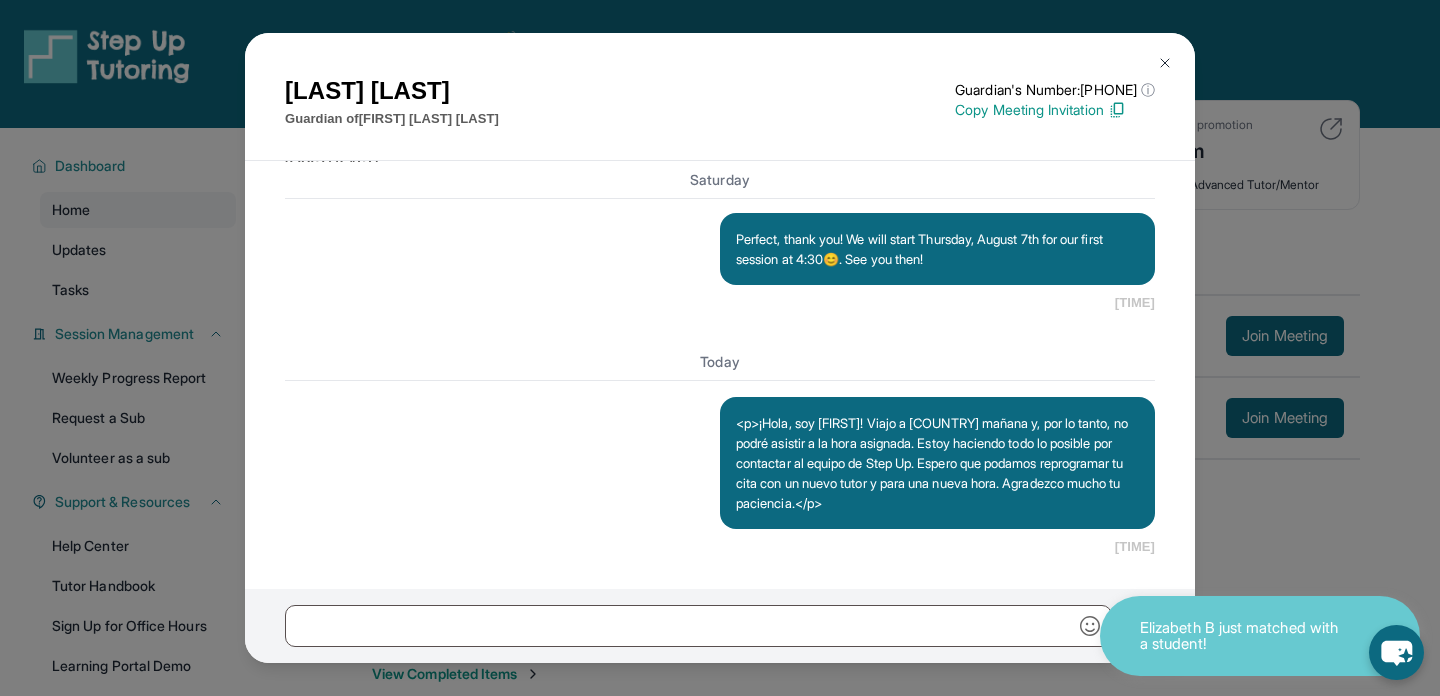 click at bounding box center [1165, 63] 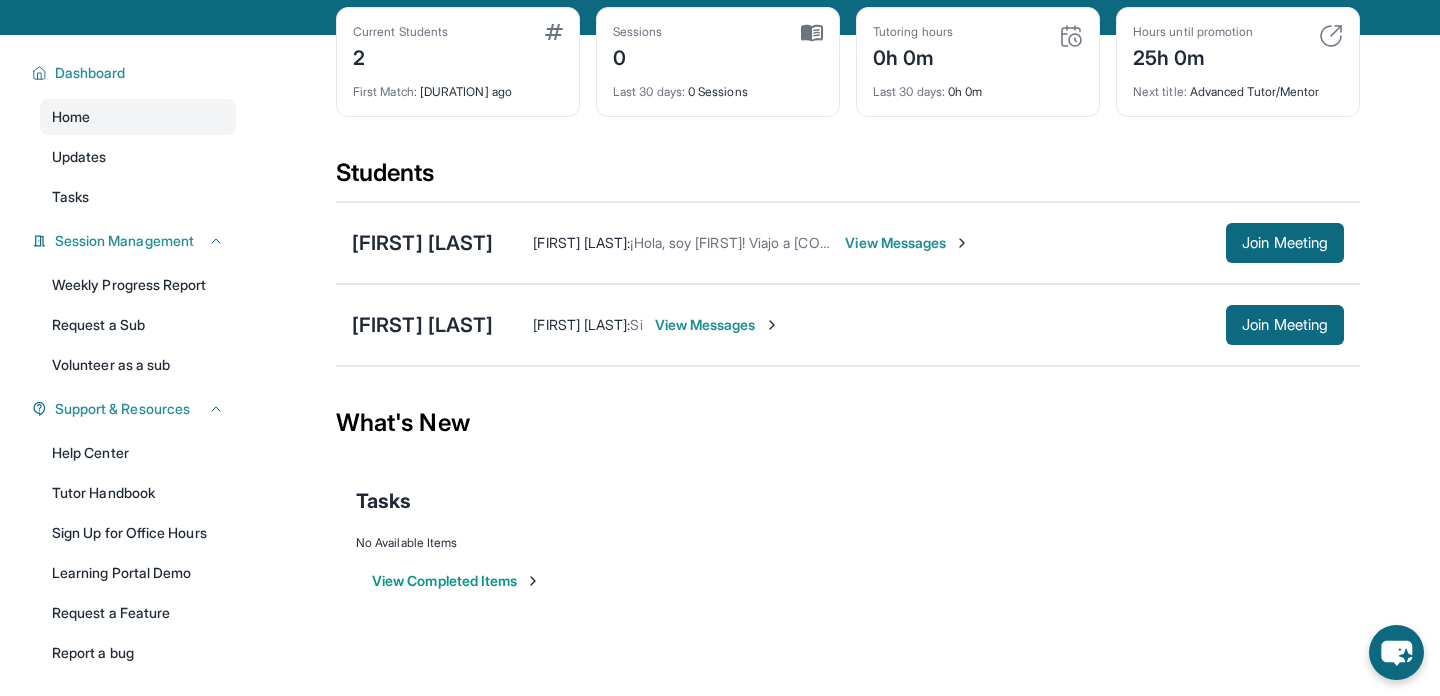 scroll, scrollTop: 133, scrollLeft: 0, axis: vertical 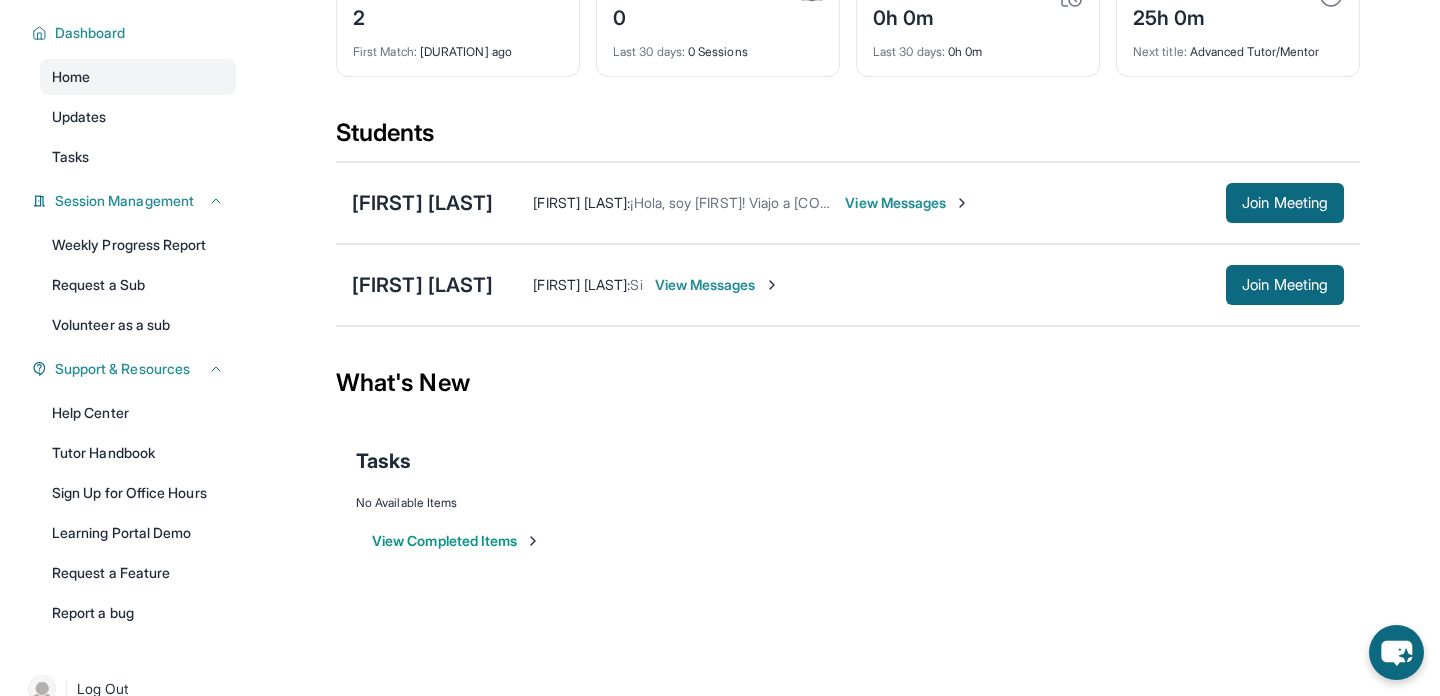 click on "View Messages" at bounding box center (717, 285) 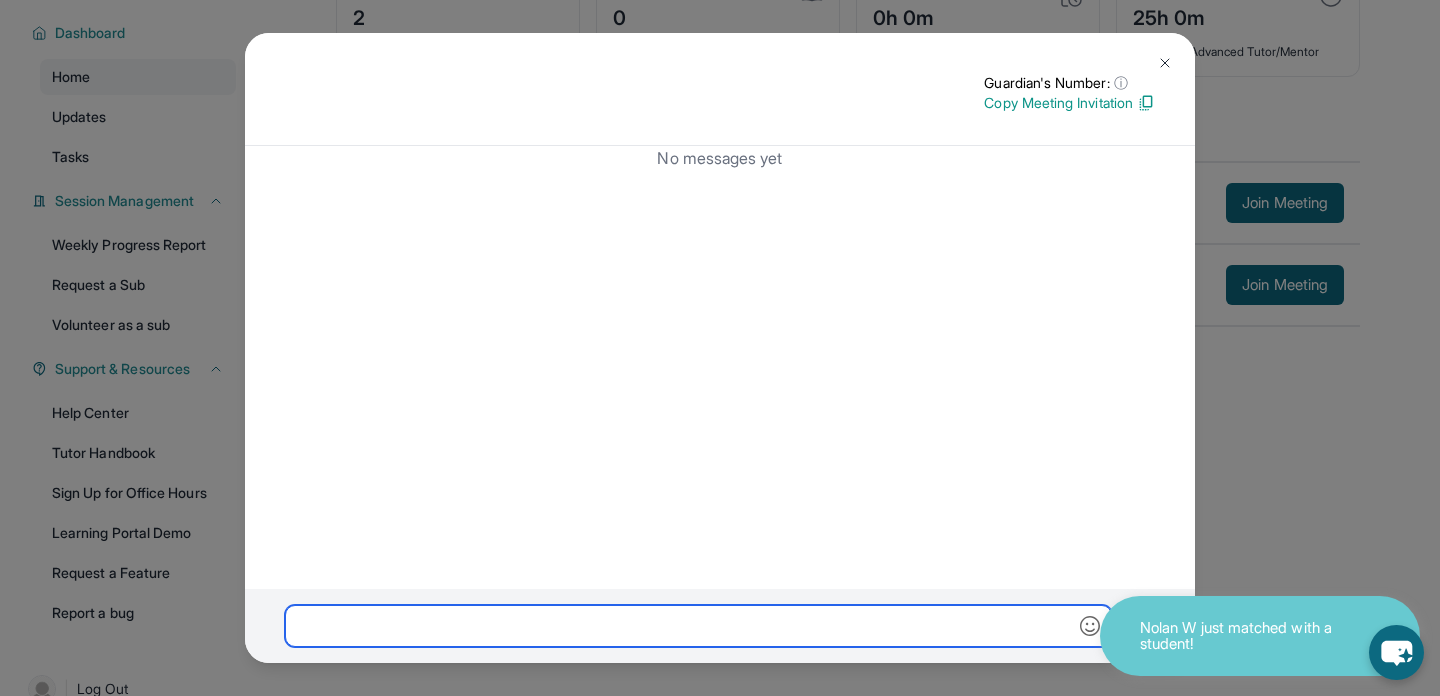 paste on "**********" 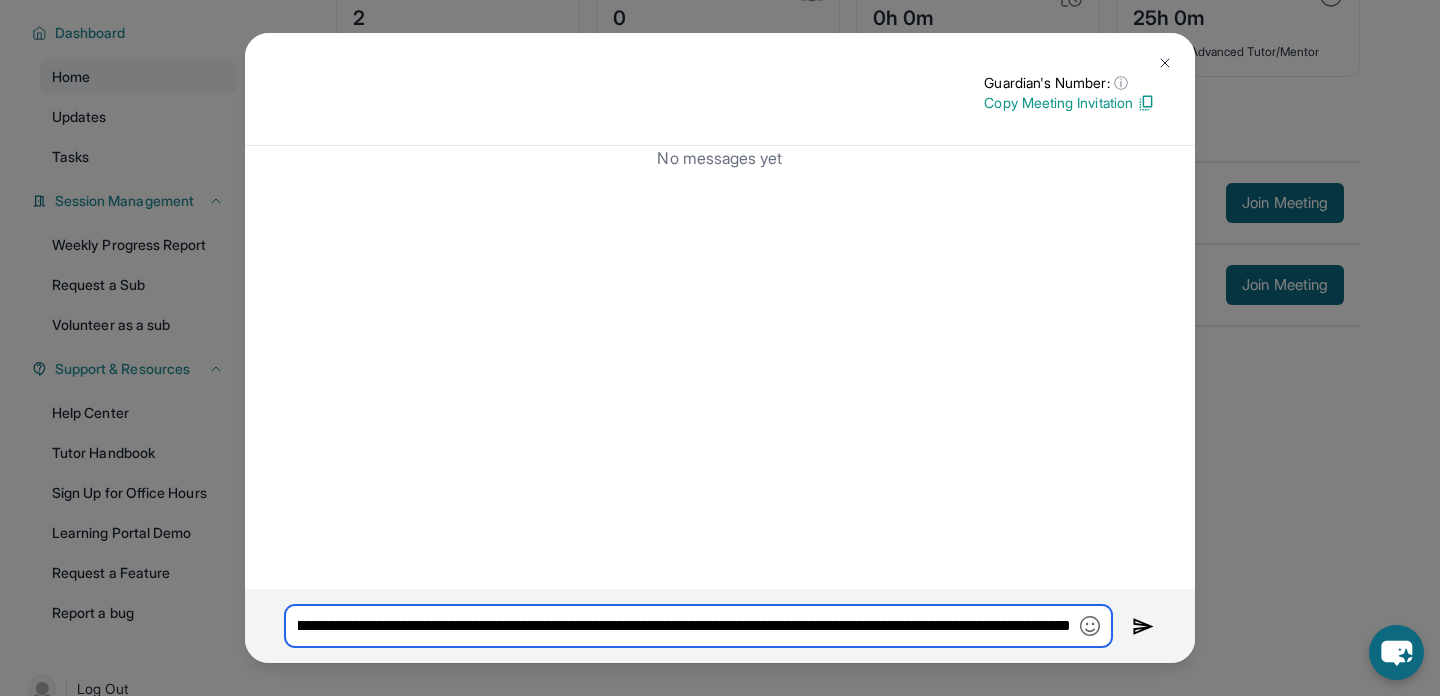 scroll, scrollTop: 0, scrollLeft: 1330, axis: horizontal 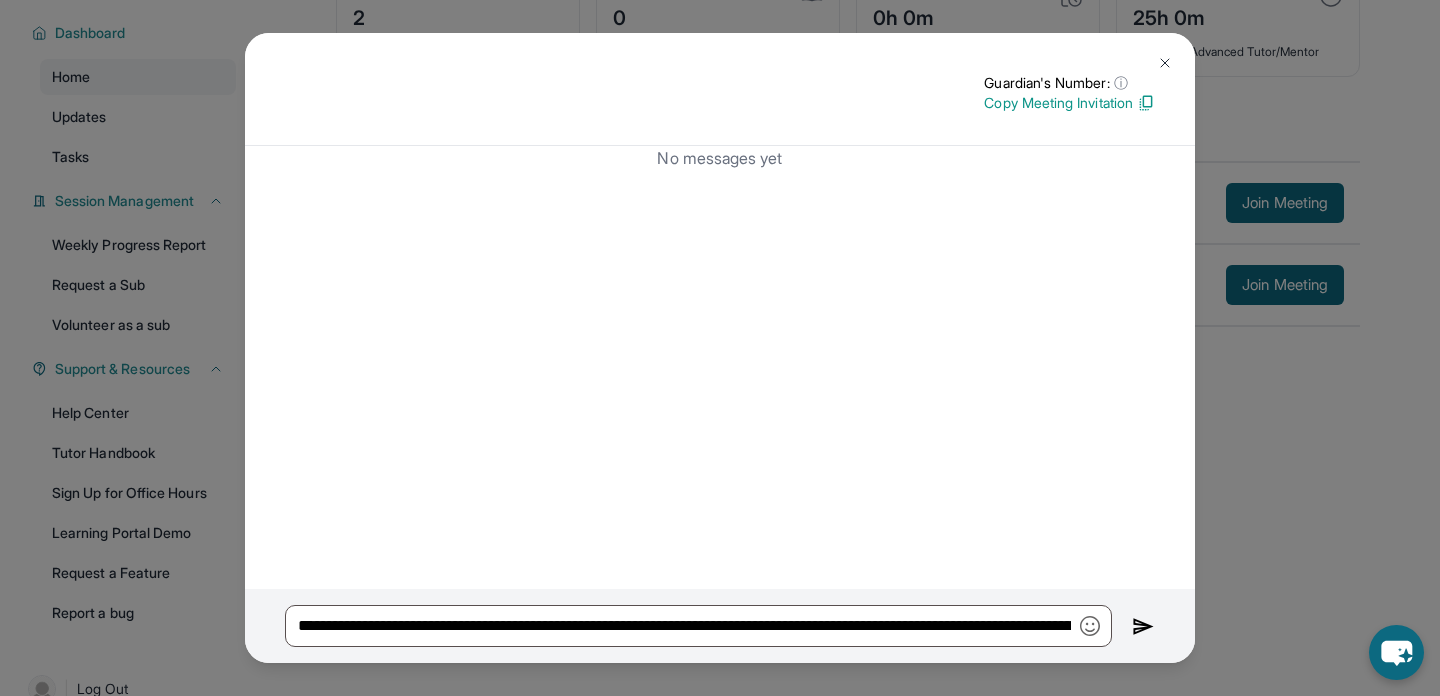 click at bounding box center [1143, 627] 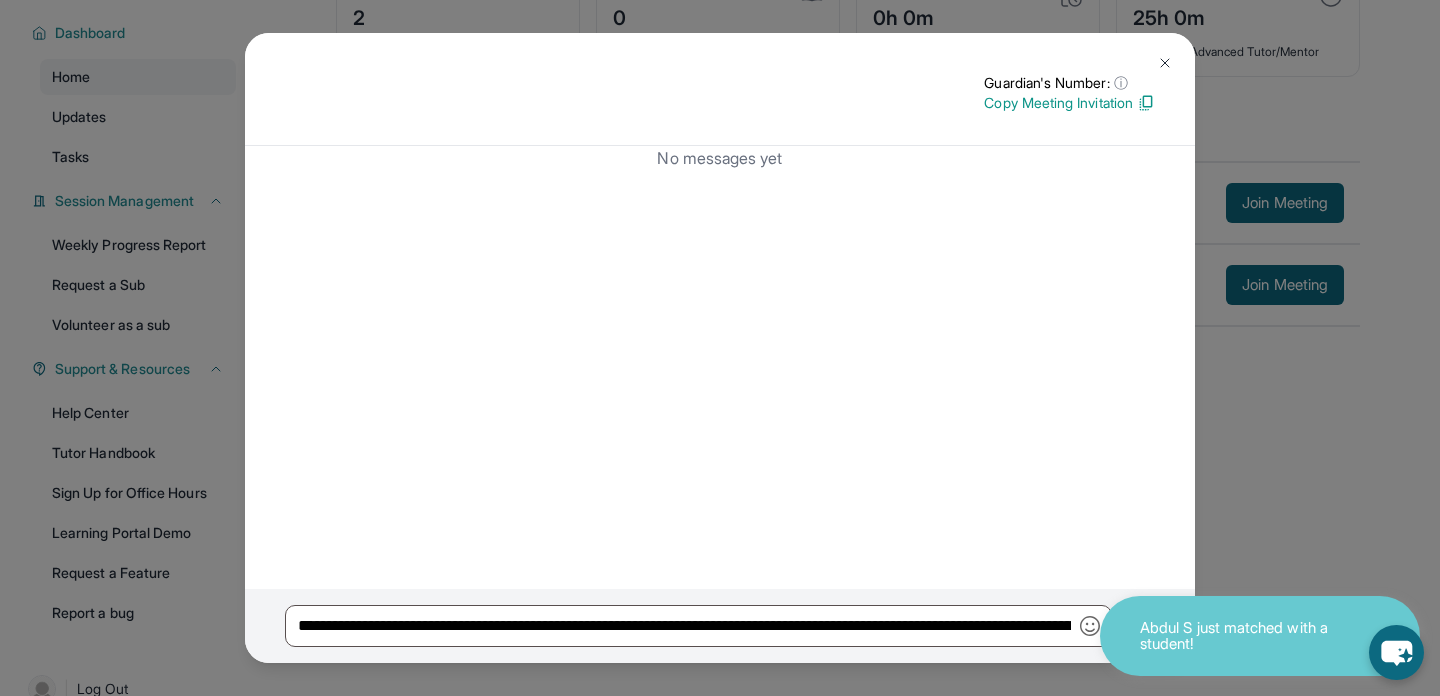 click at bounding box center (1165, 63) 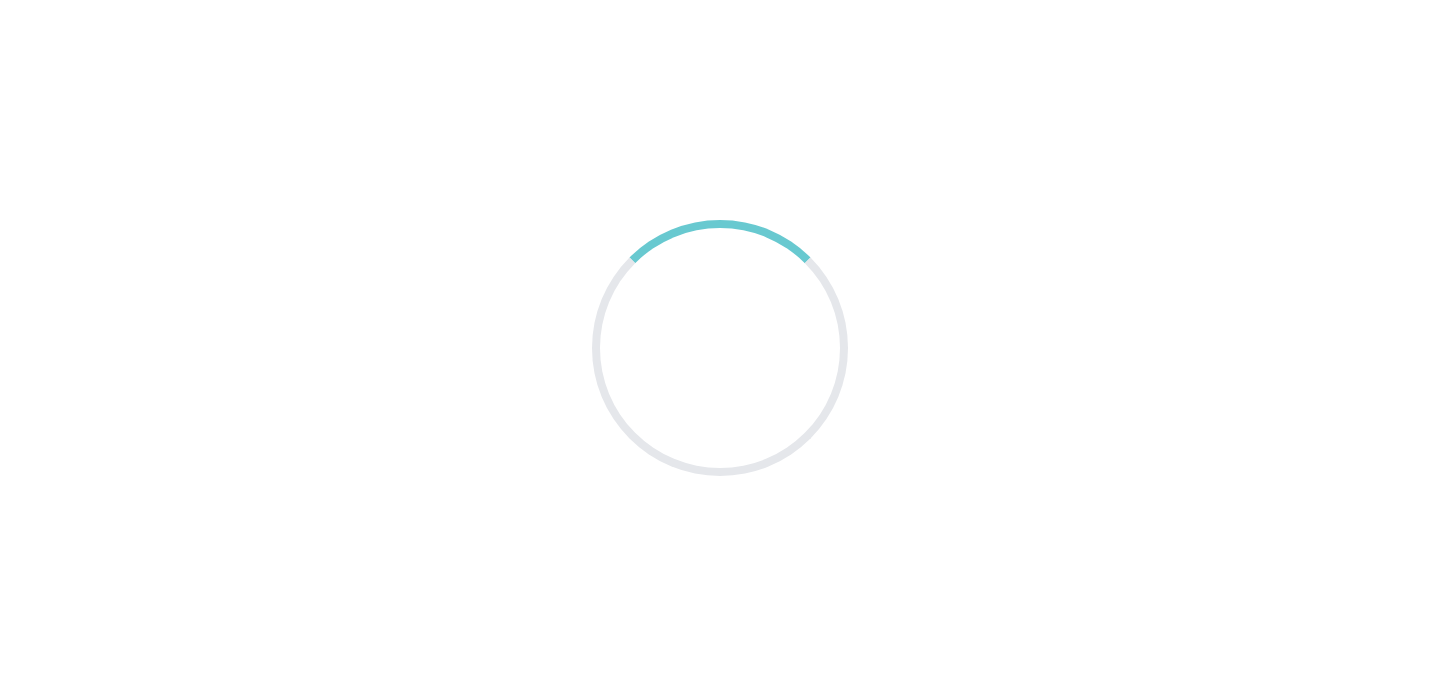 scroll, scrollTop: 0, scrollLeft: 0, axis: both 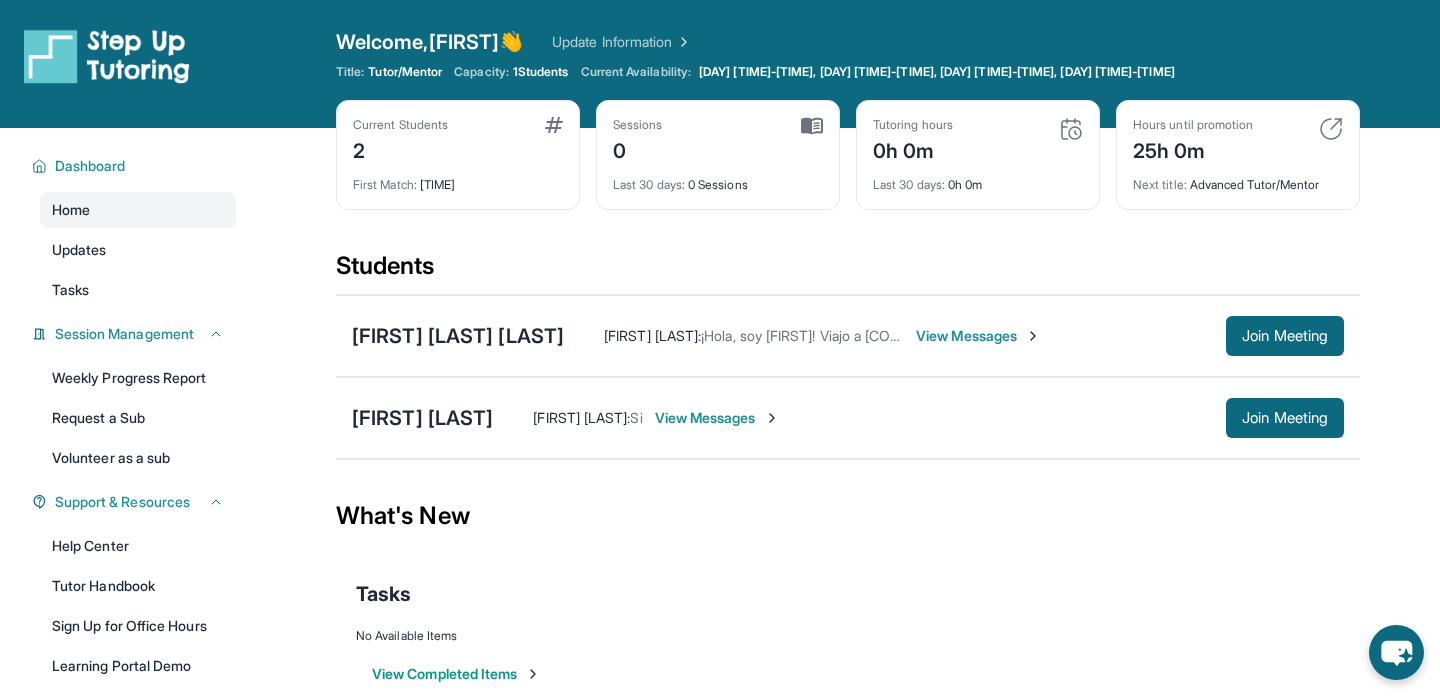 click on "View Messages" at bounding box center [717, 418] 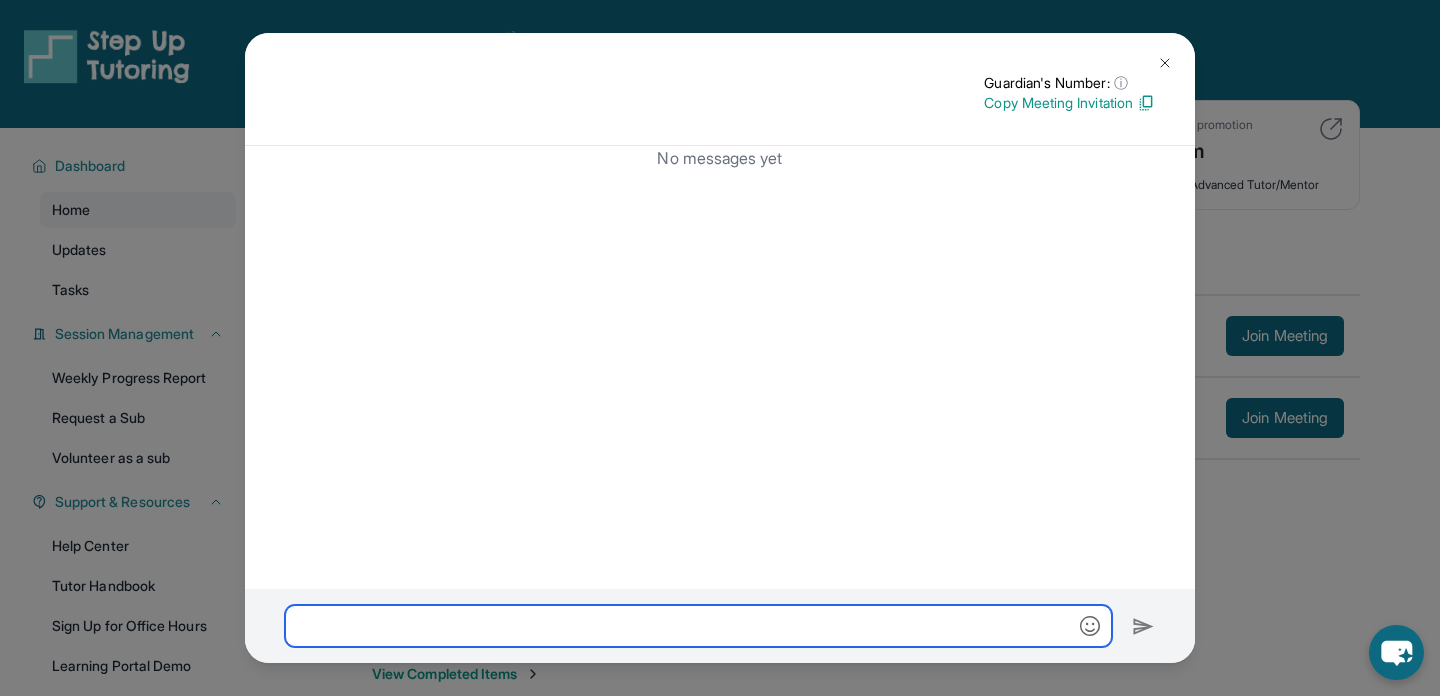 paste on "**********" 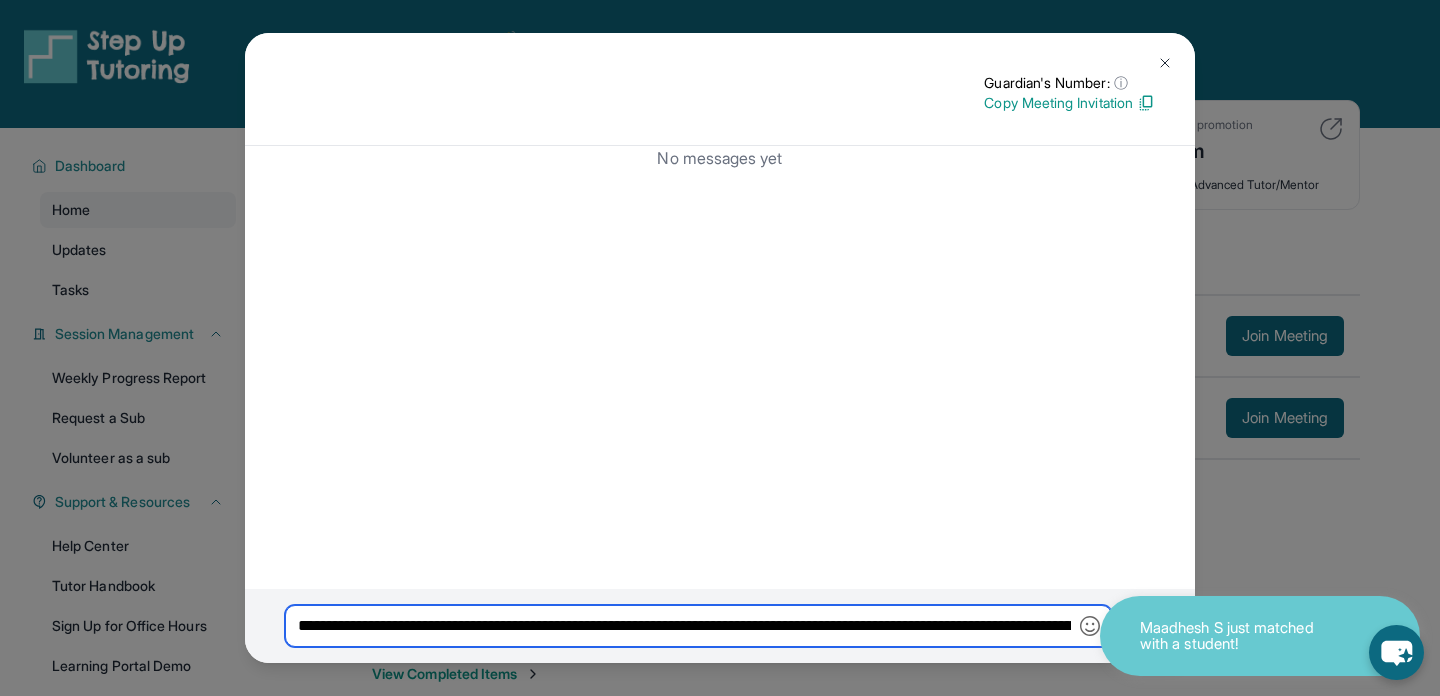 scroll, scrollTop: 0, scrollLeft: 1330, axis: horizontal 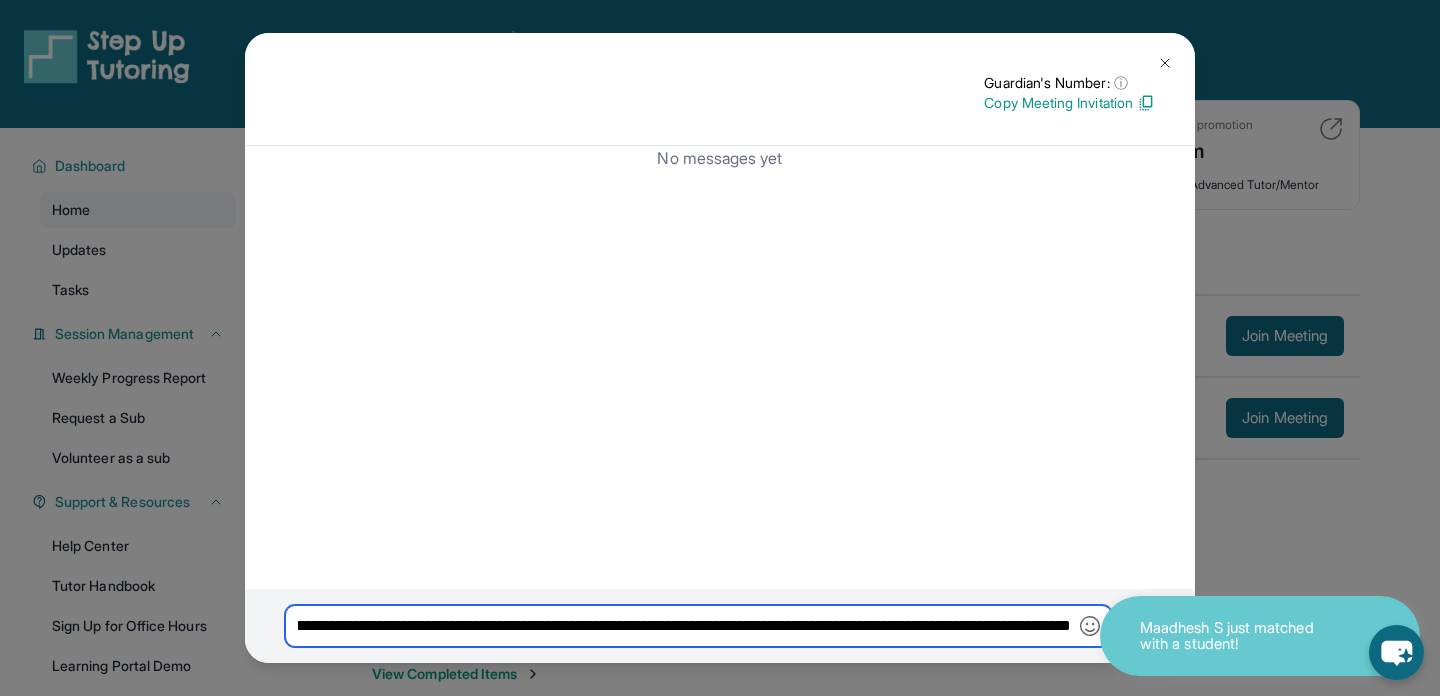 type on "**********" 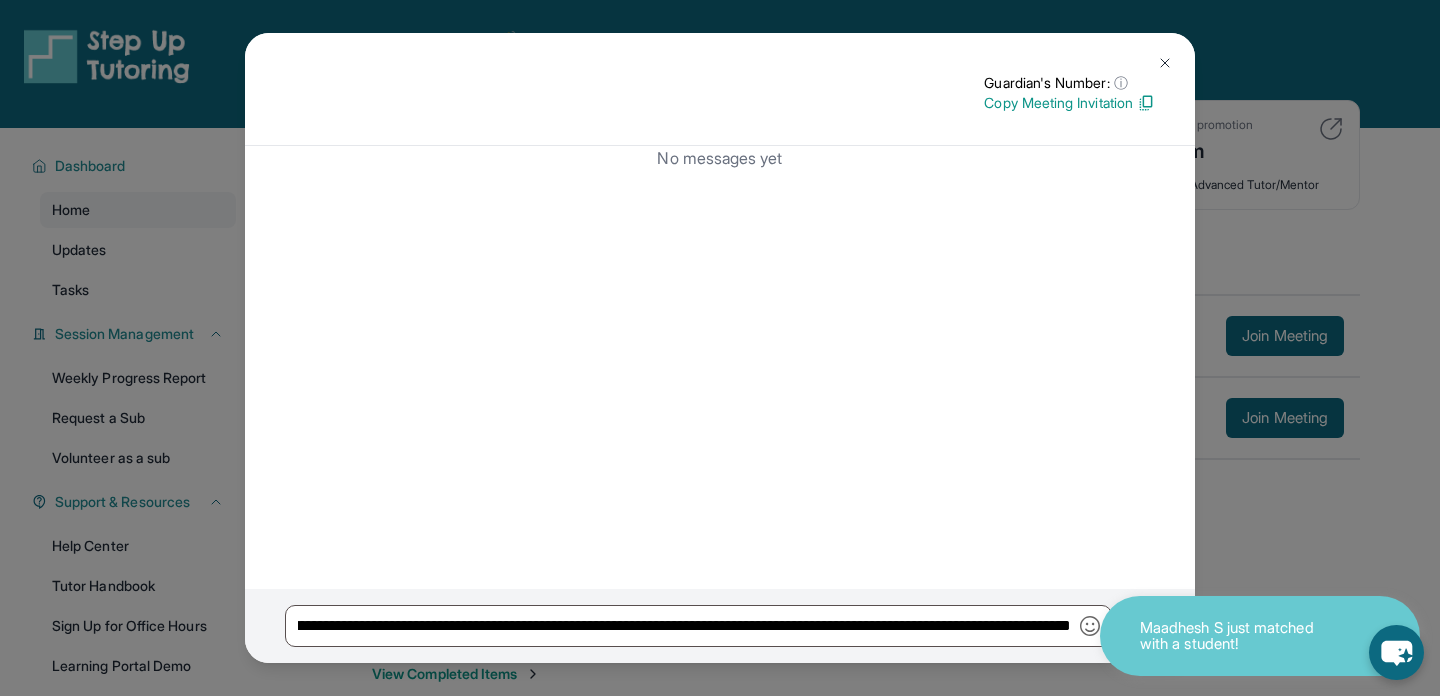 scroll, scrollTop: 0, scrollLeft: 0, axis: both 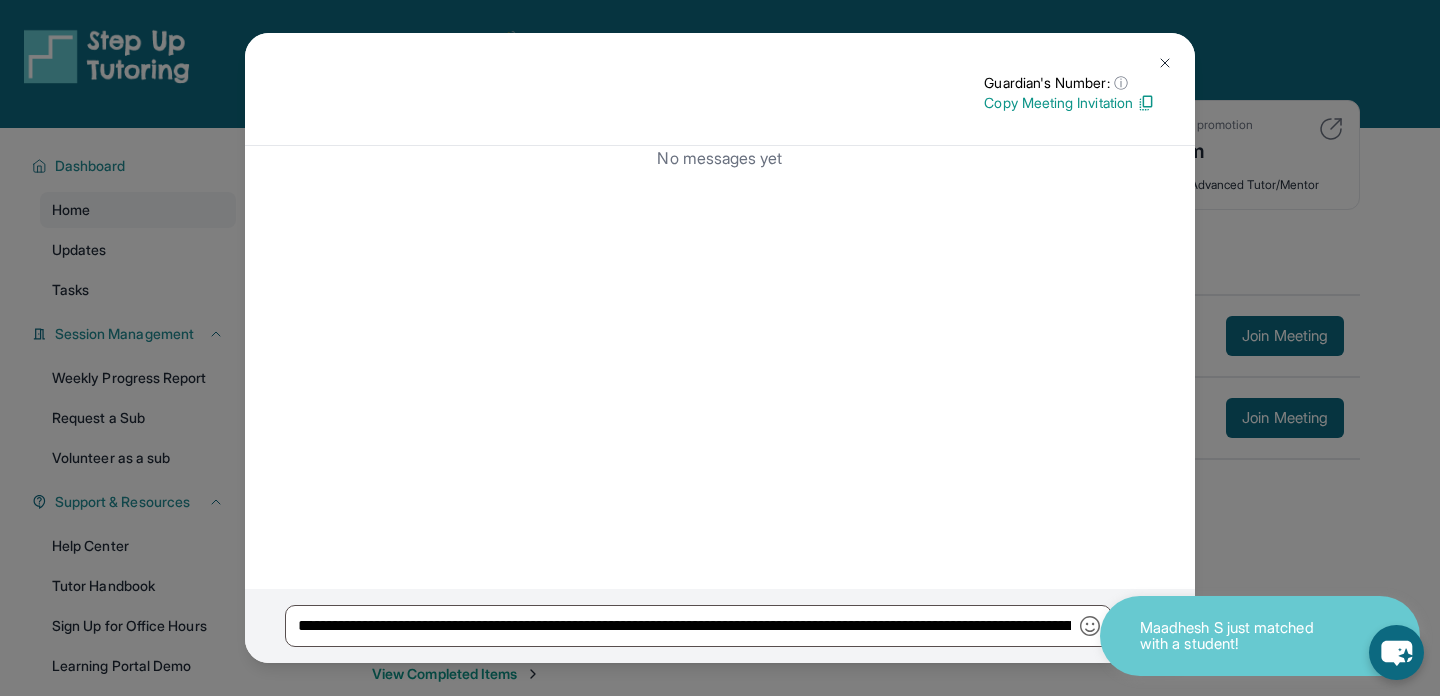 click at bounding box center (1165, 63) 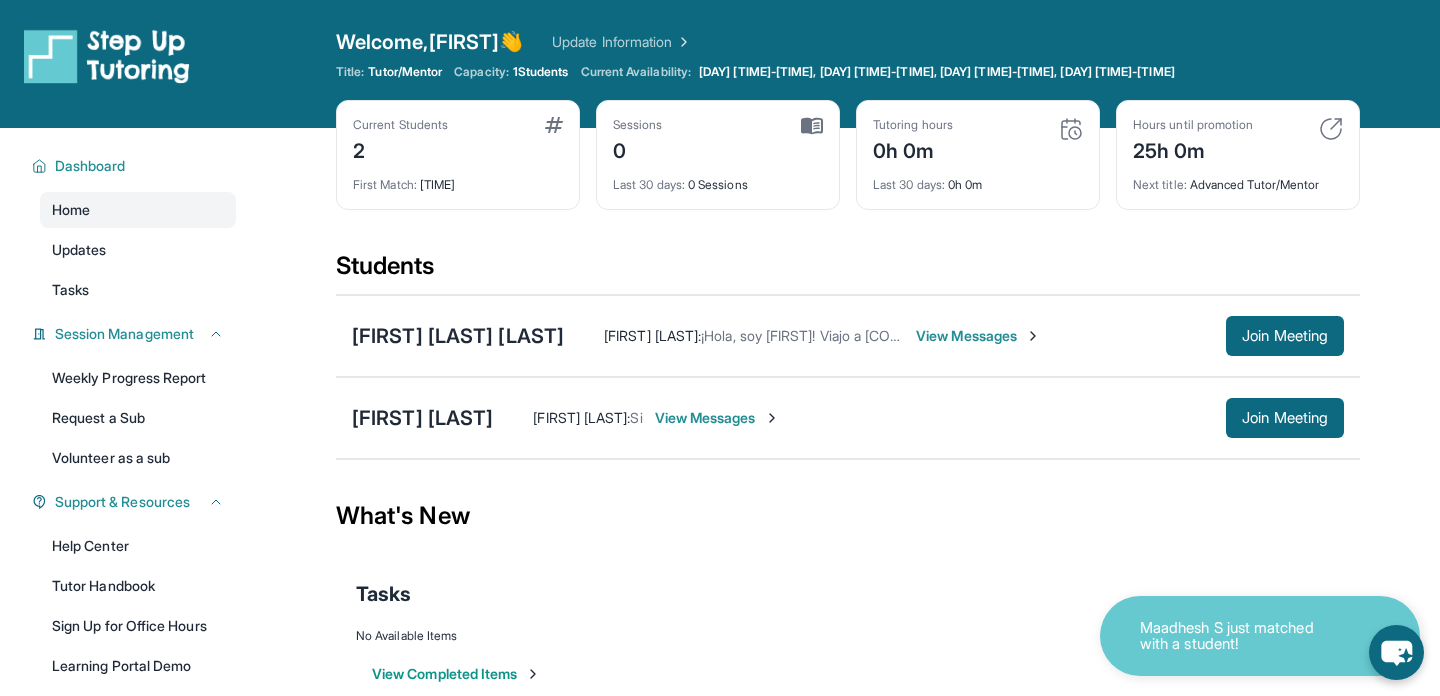 click on "Update Information" at bounding box center [622, 42] 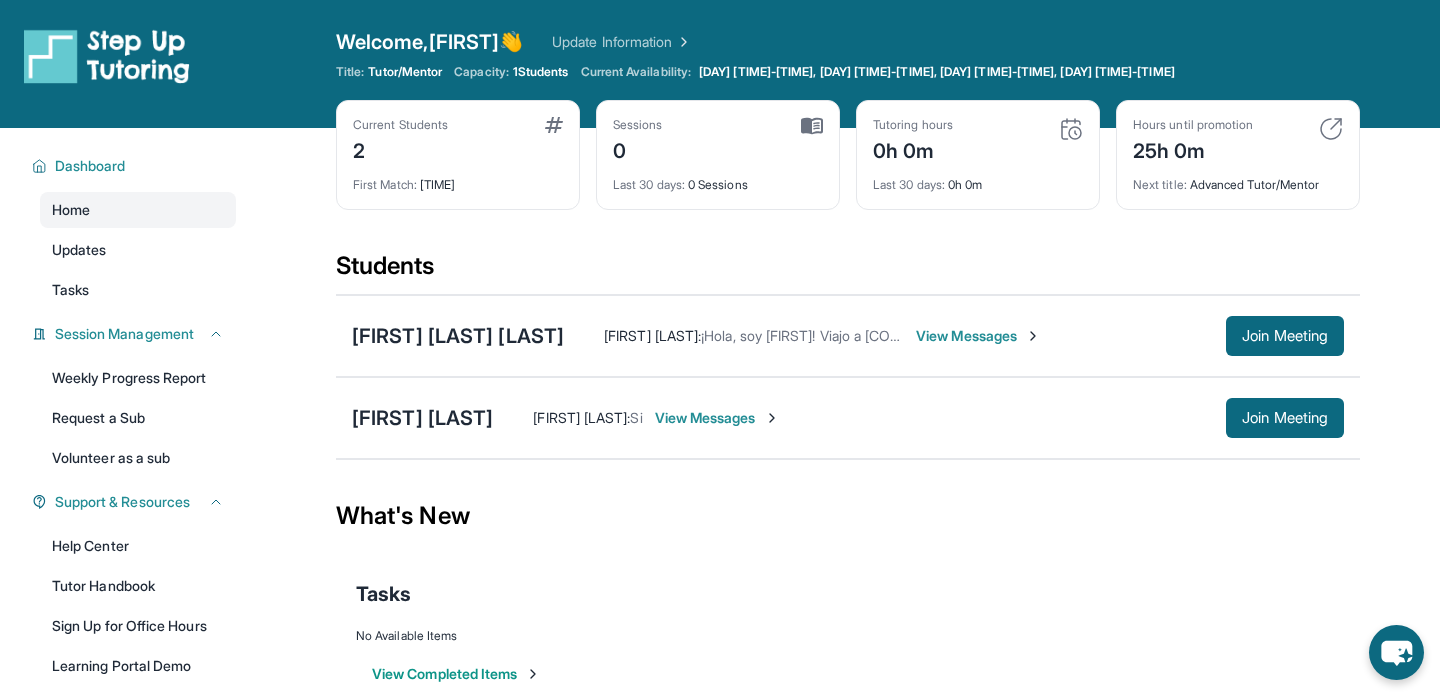 click on "Update Information" at bounding box center [622, 42] 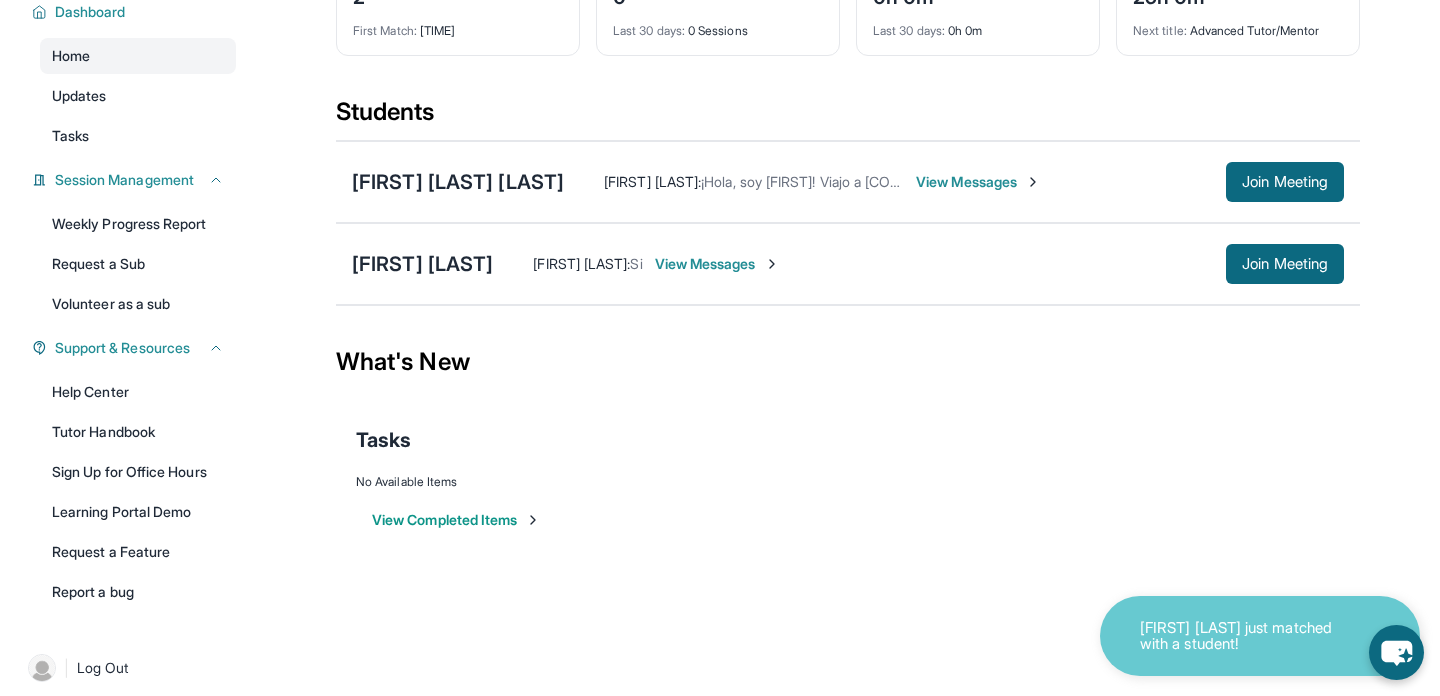 scroll, scrollTop: 168, scrollLeft: 0, axis: vertical 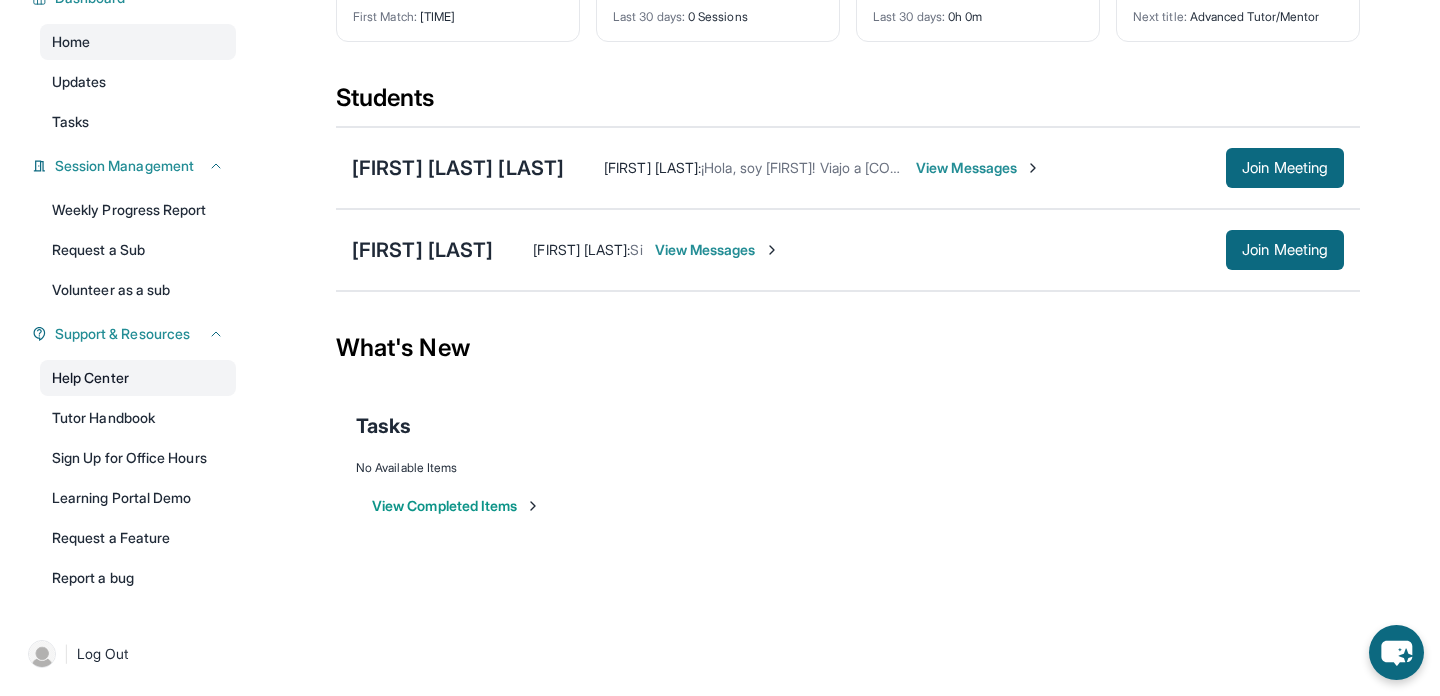 click on "Help Center" at bounding box center [138, 378] 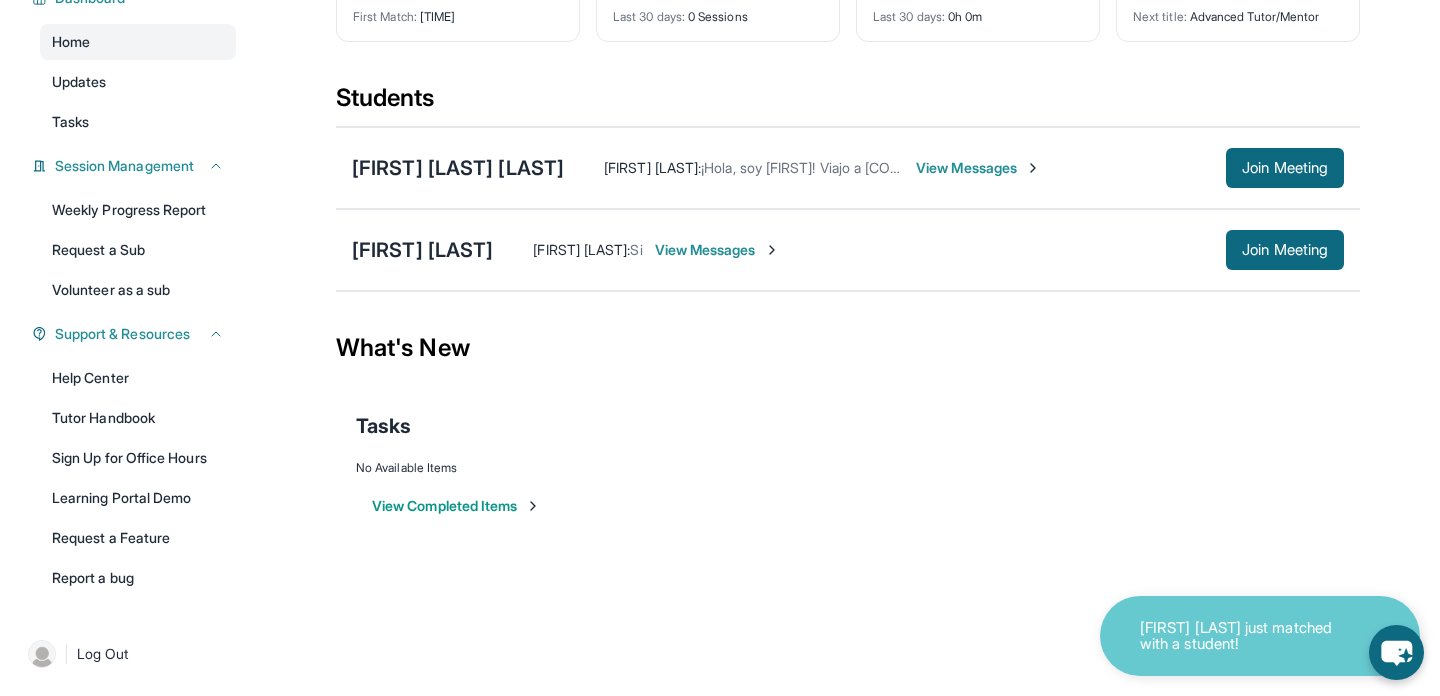 click on "Sara Gamboa :  Si  View Messages Join Meeting" at bounding box center [918, 250] 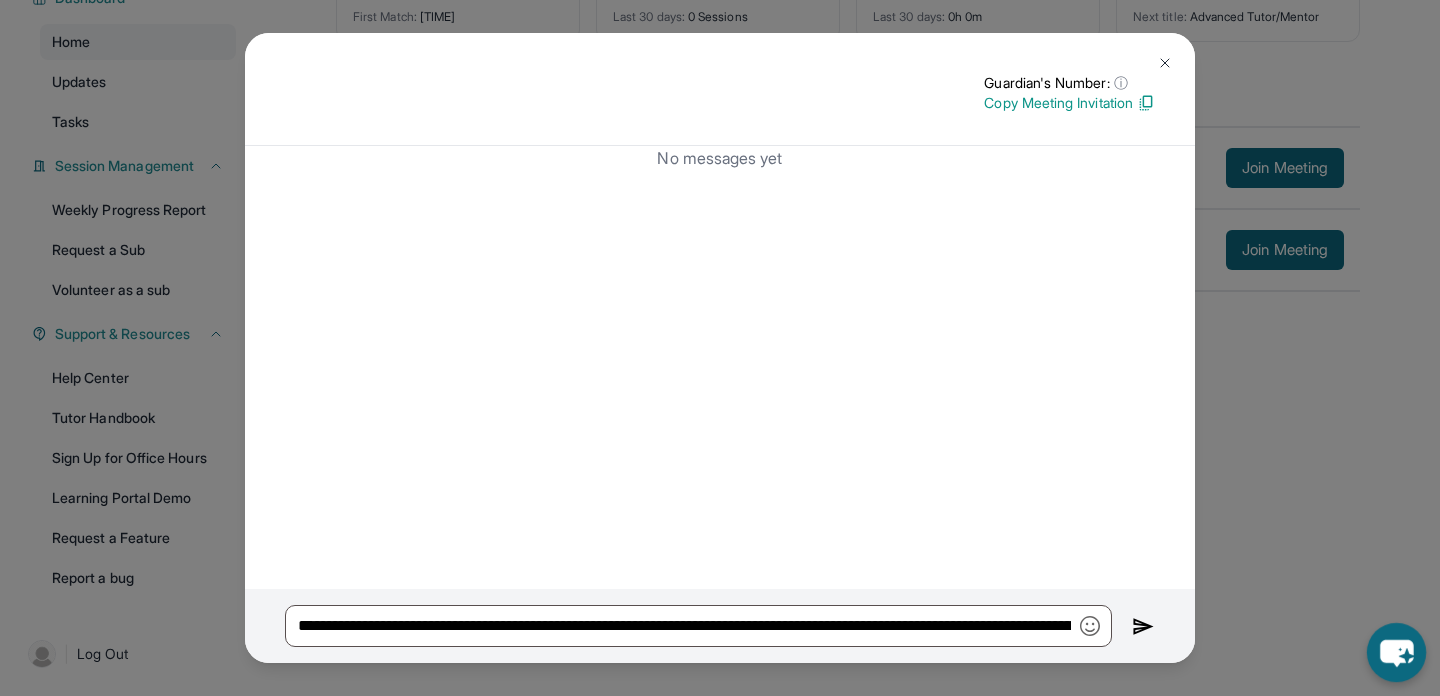 click 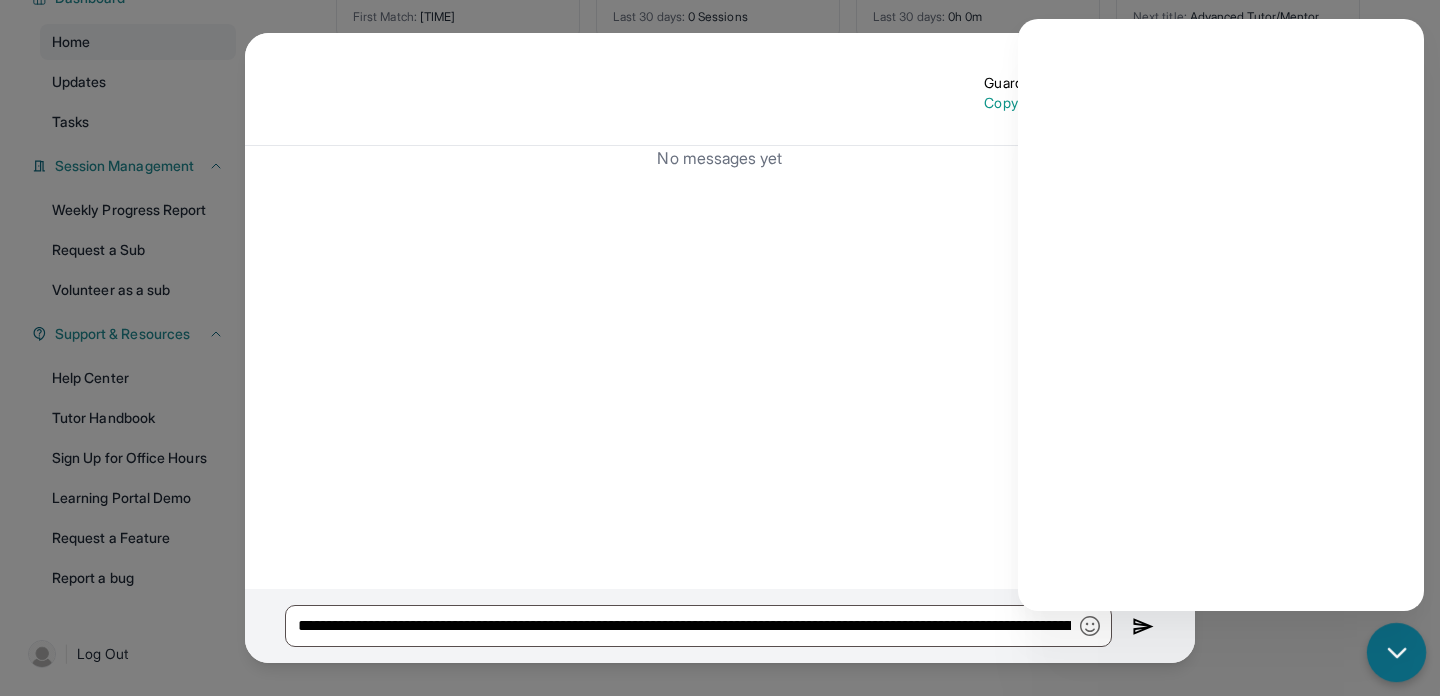click 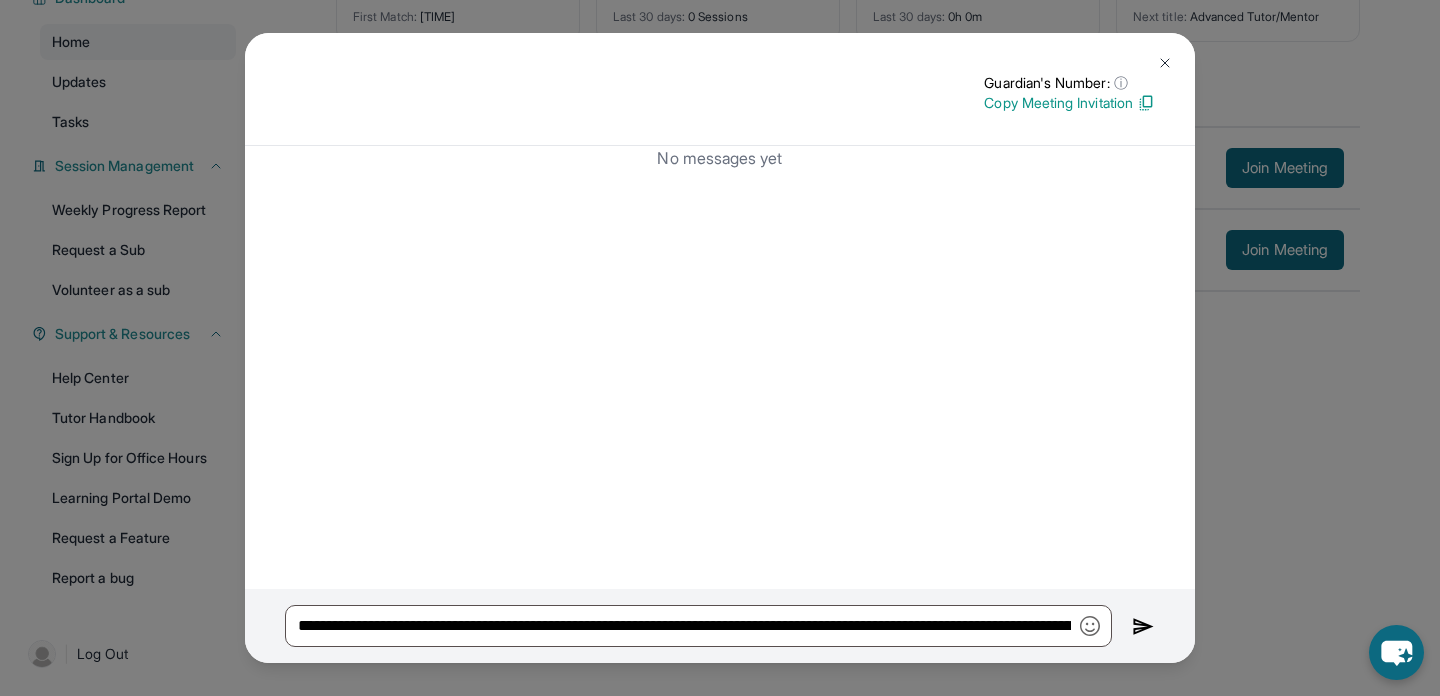 click at bounding box center [1165, 63] 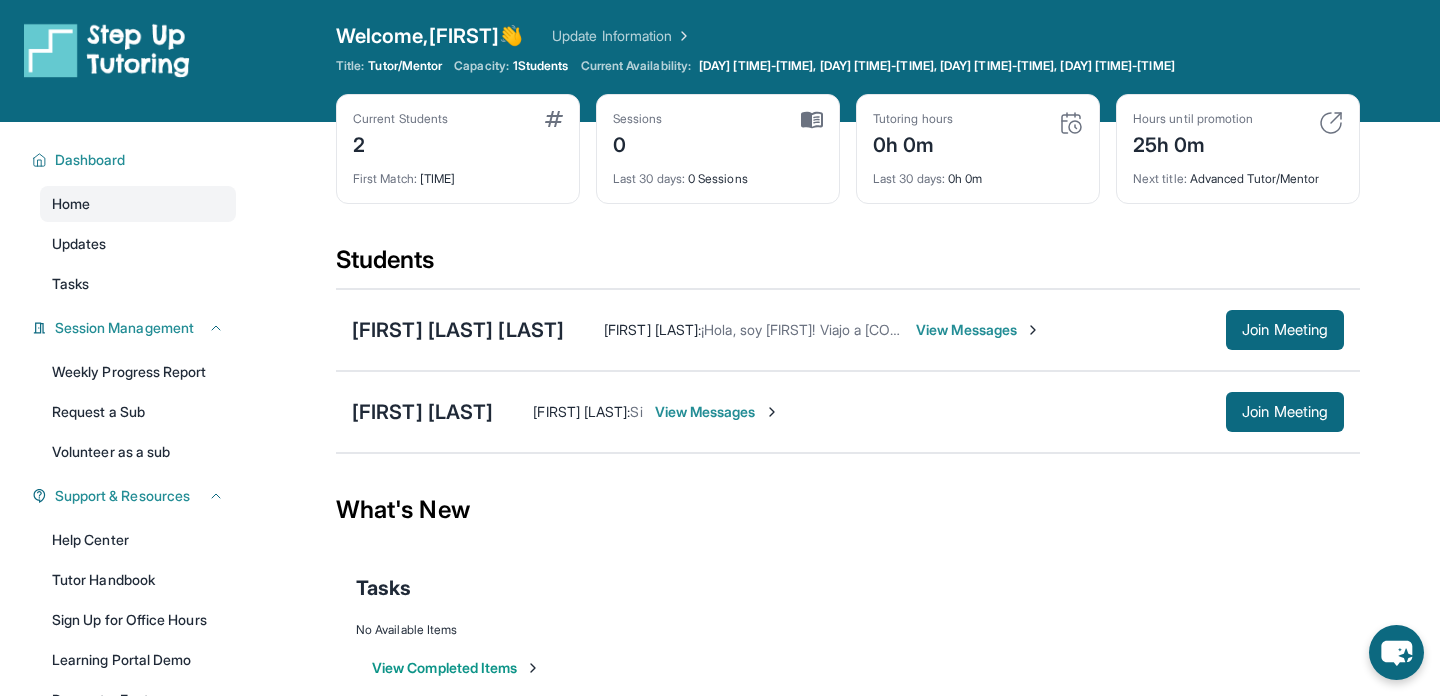 scroll, scrollTop: 0, scrollLeft: 0, axis: both 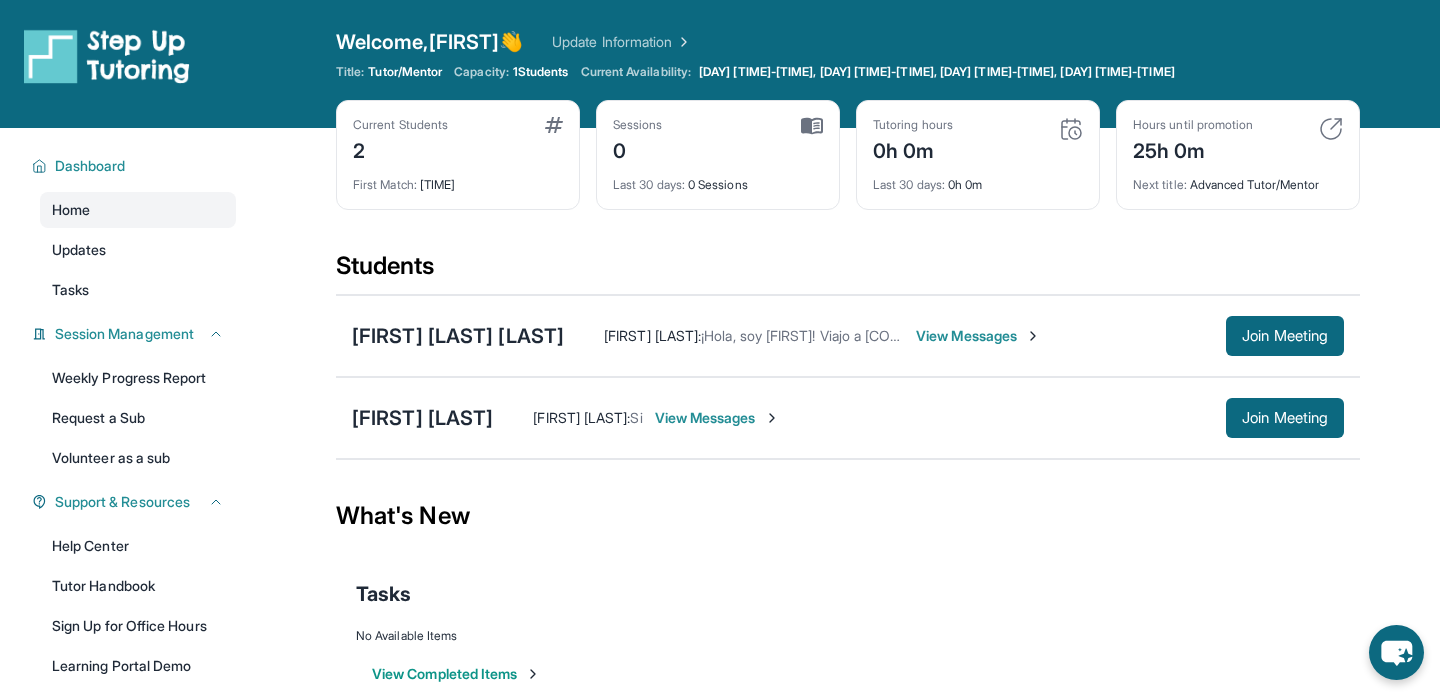 click on "View Messages" at bounding box center (717, 418) 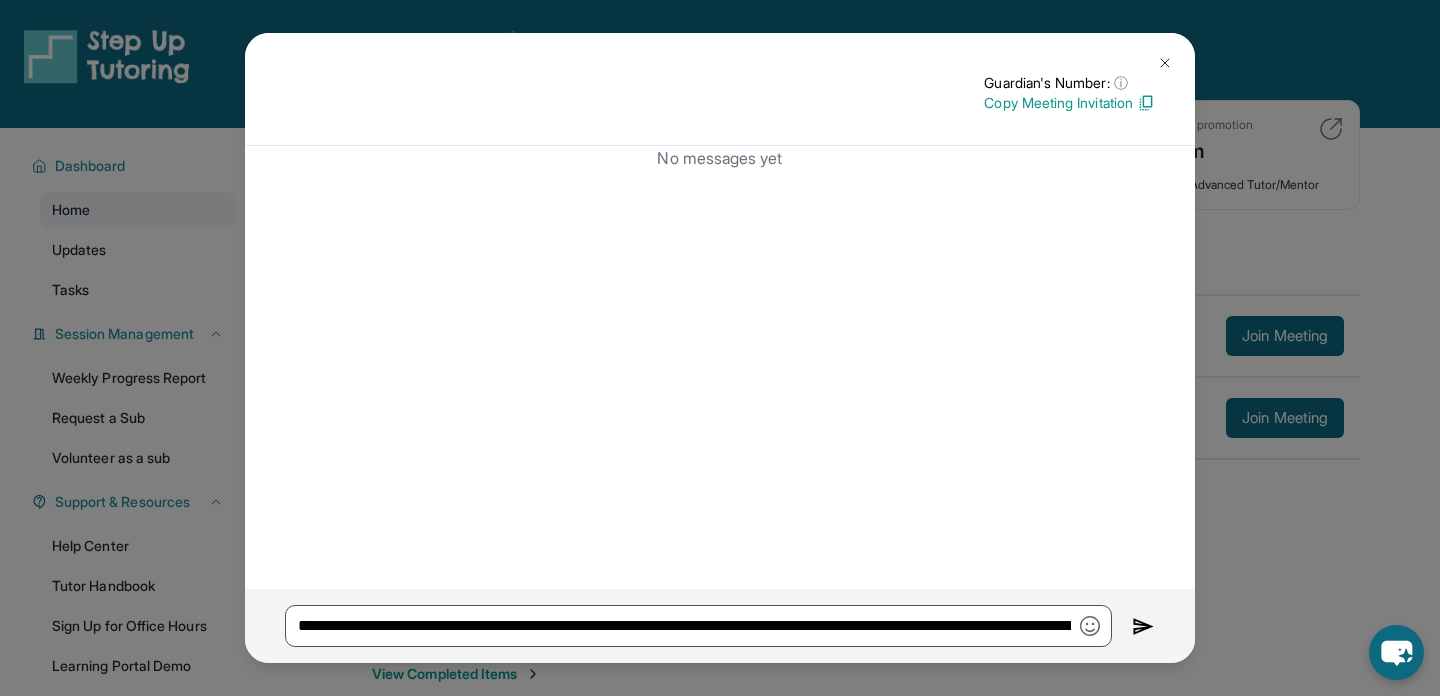click at bounding box center (1165, 63) 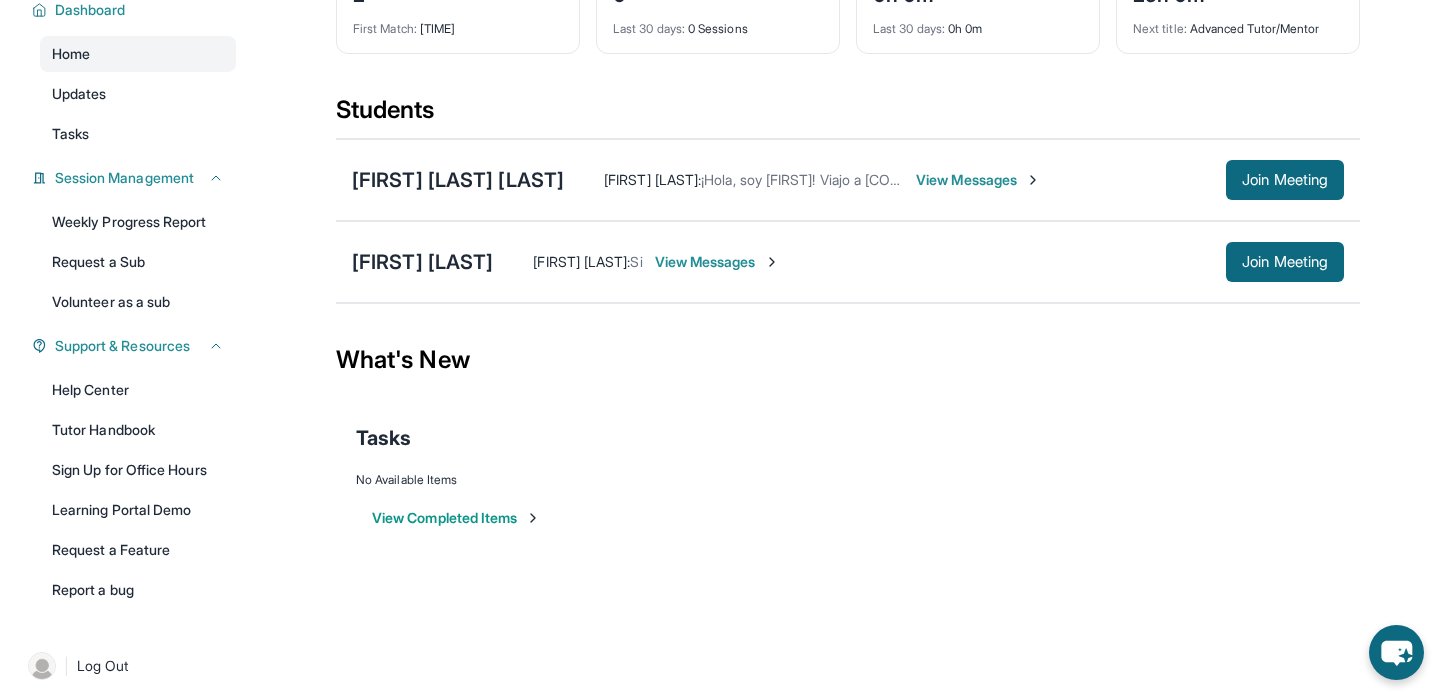 scroll, scrollTop: 168, scrollLeft: 0, axis: vertical 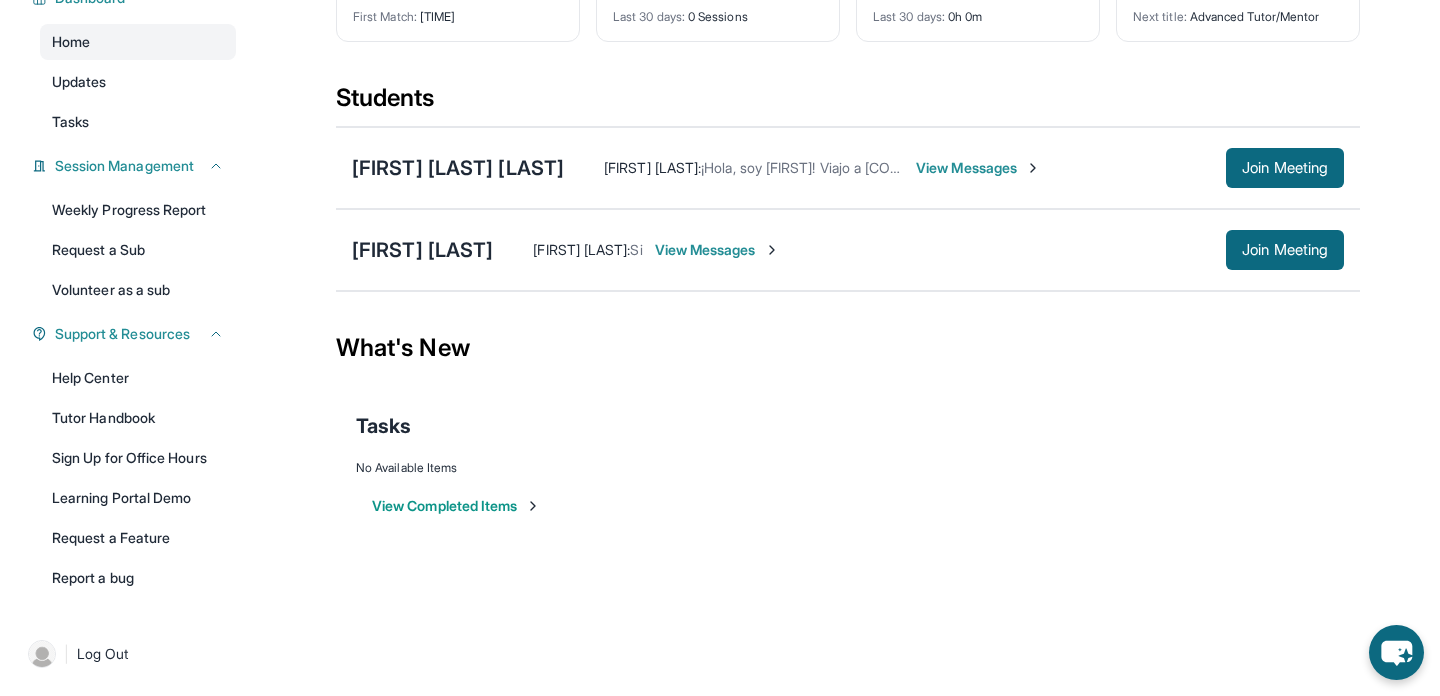 click on "View Messages" at bounding box center [717, 250] 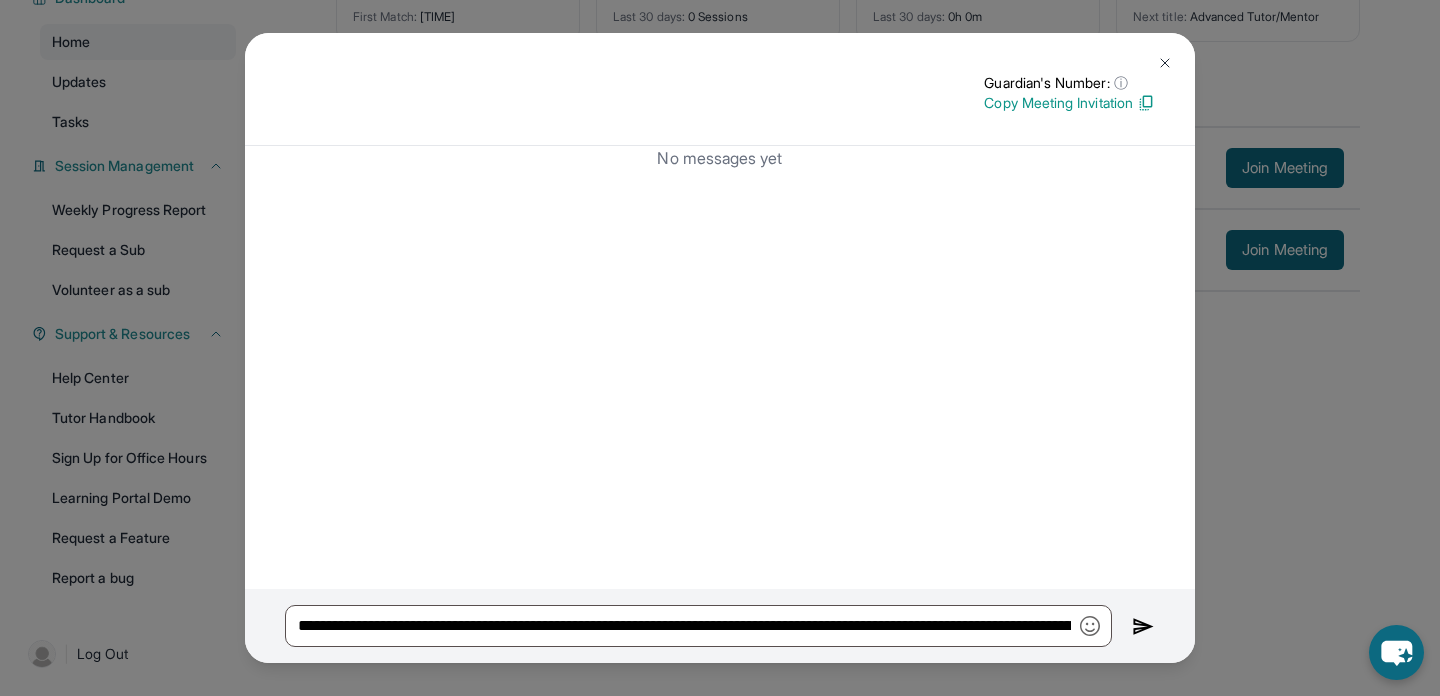 click at bounding box center (1143, 627) 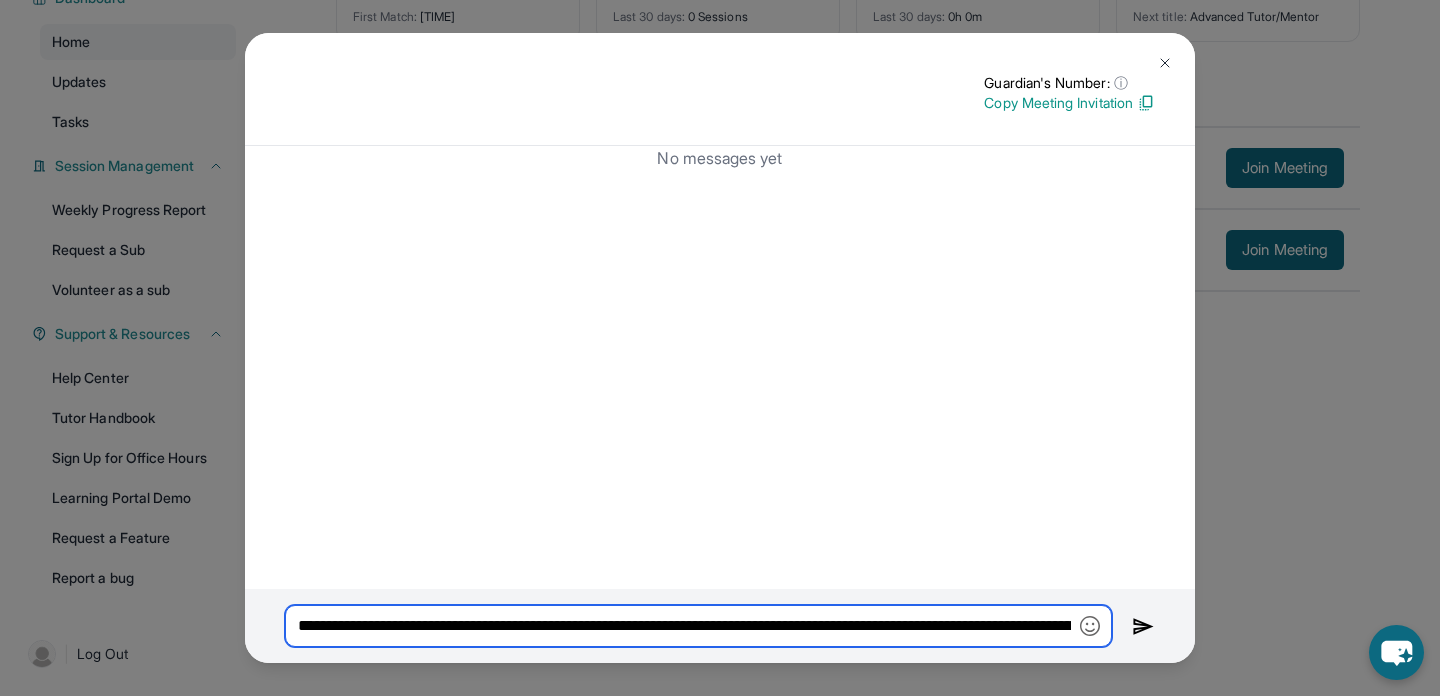 click on "**********" at bounding box center (698, 626) 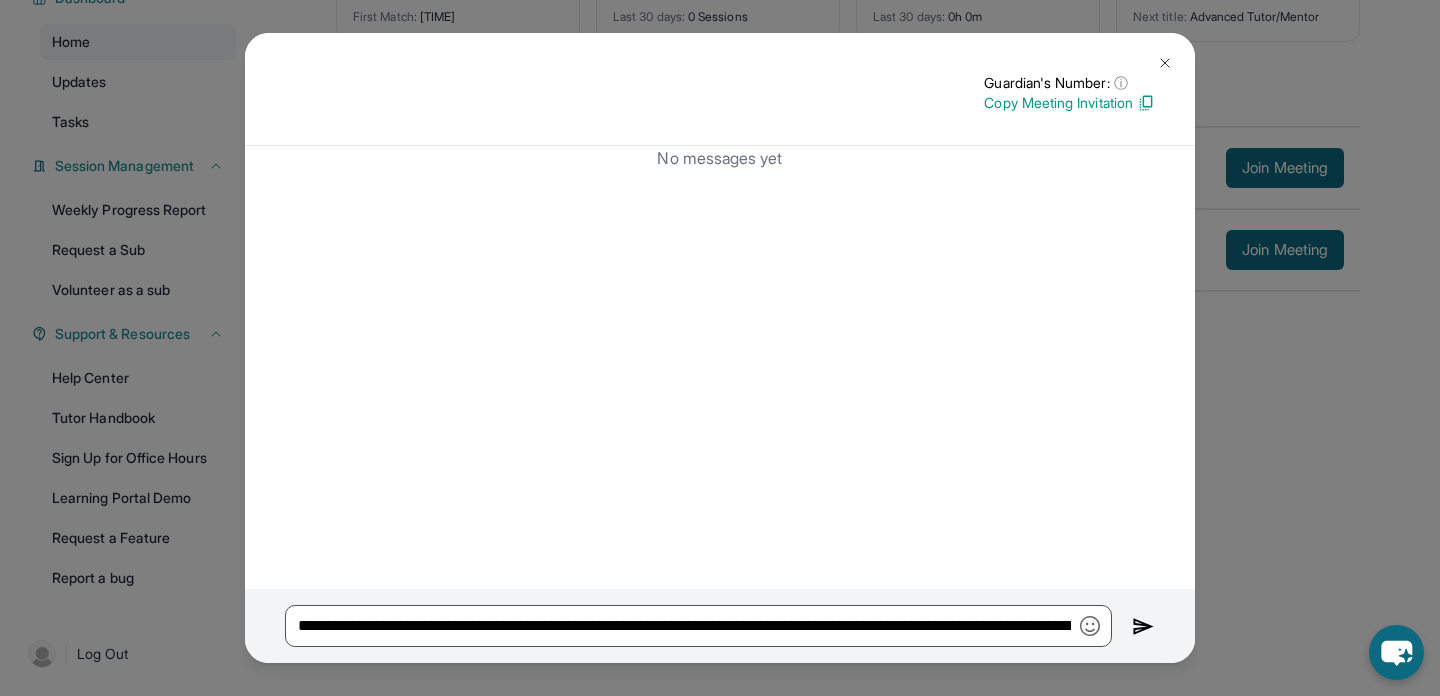 click at bounding box center [1143, 627] 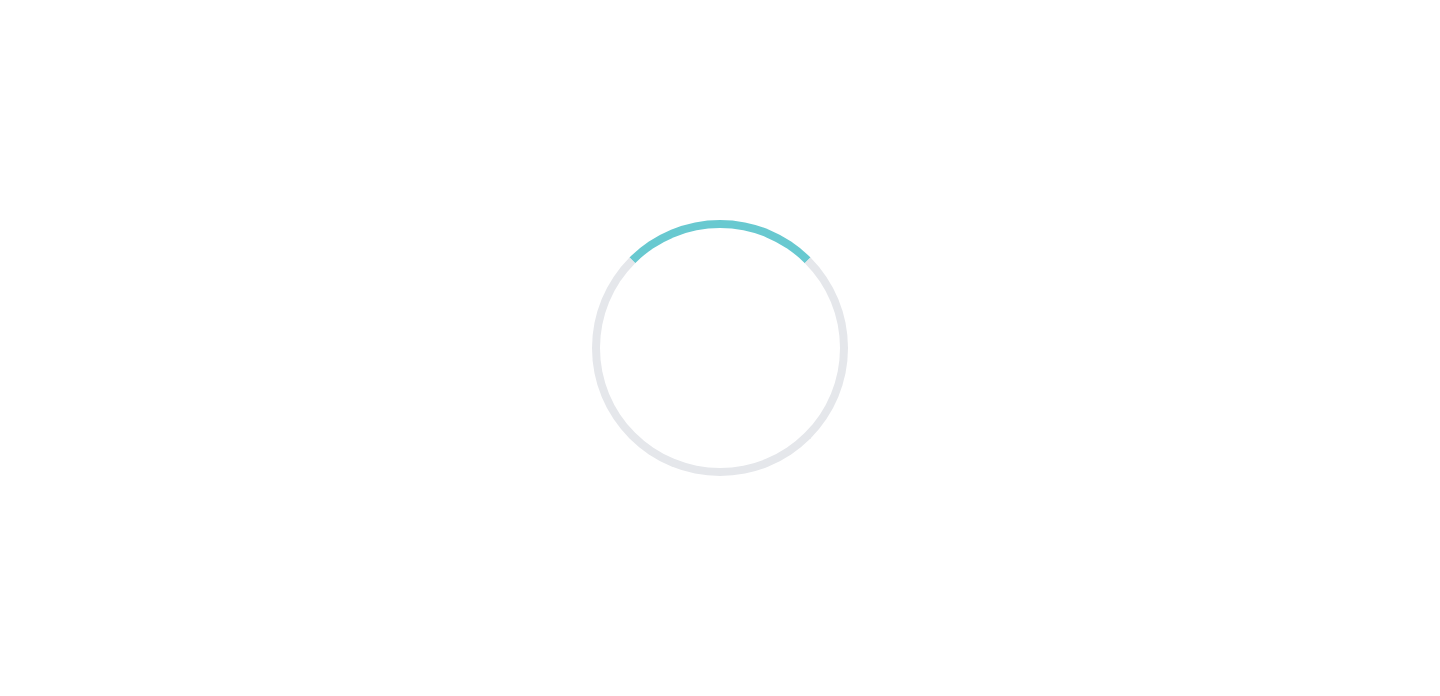 scroll, scrollTop: 0, scrollLeft: 0, axis: both 